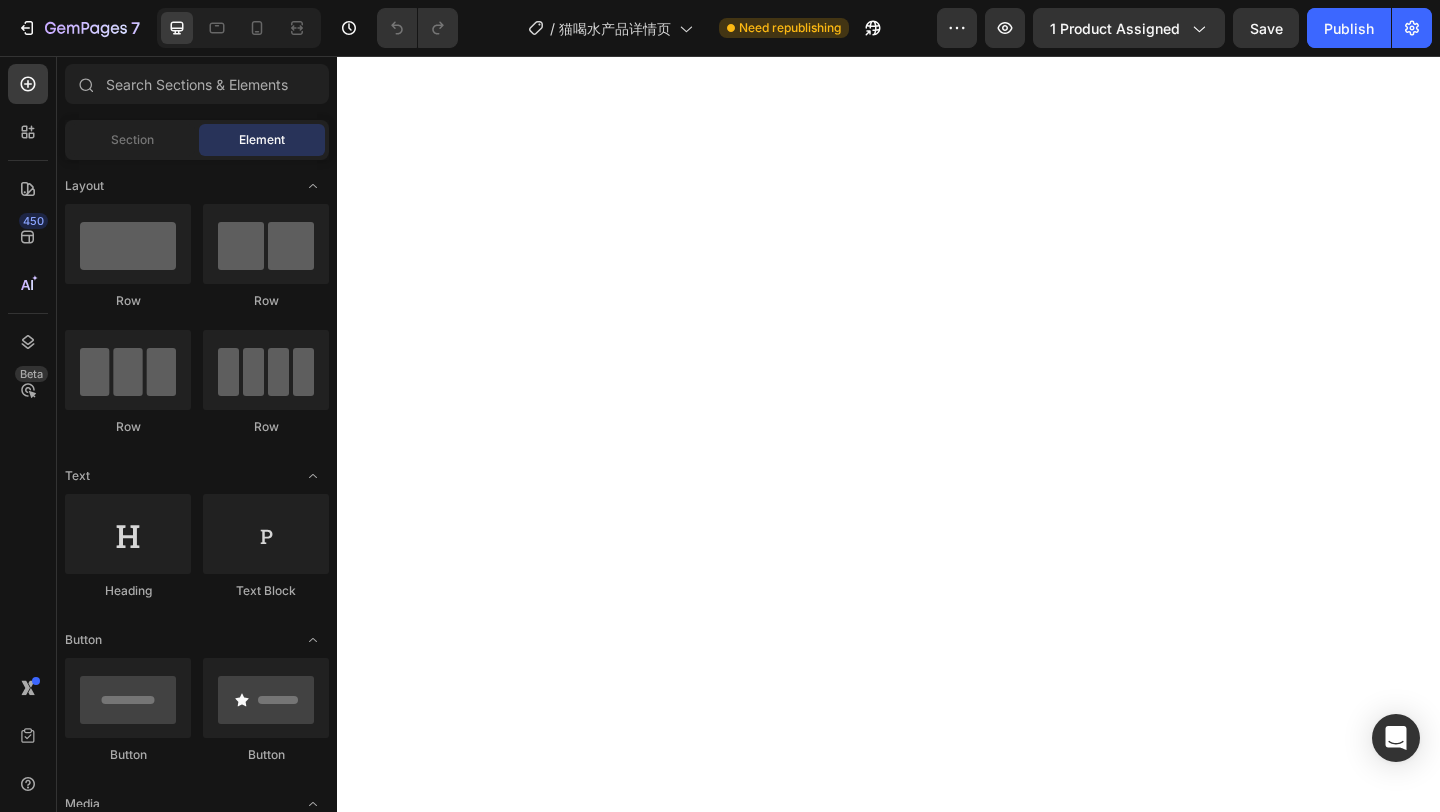 scroll, scrollTop: 0, scrollLeft: 0, axis: both 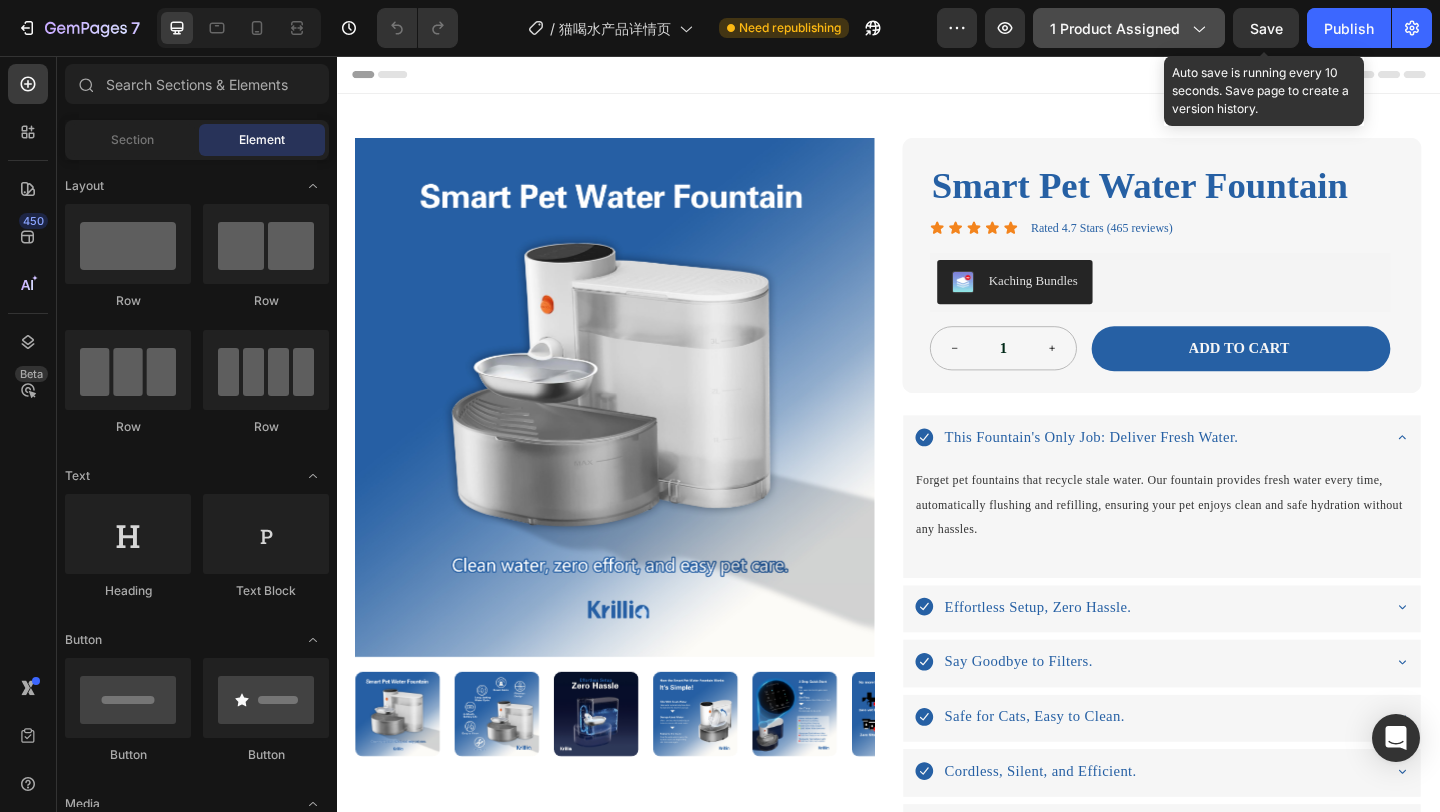 click on "1 product assigned" 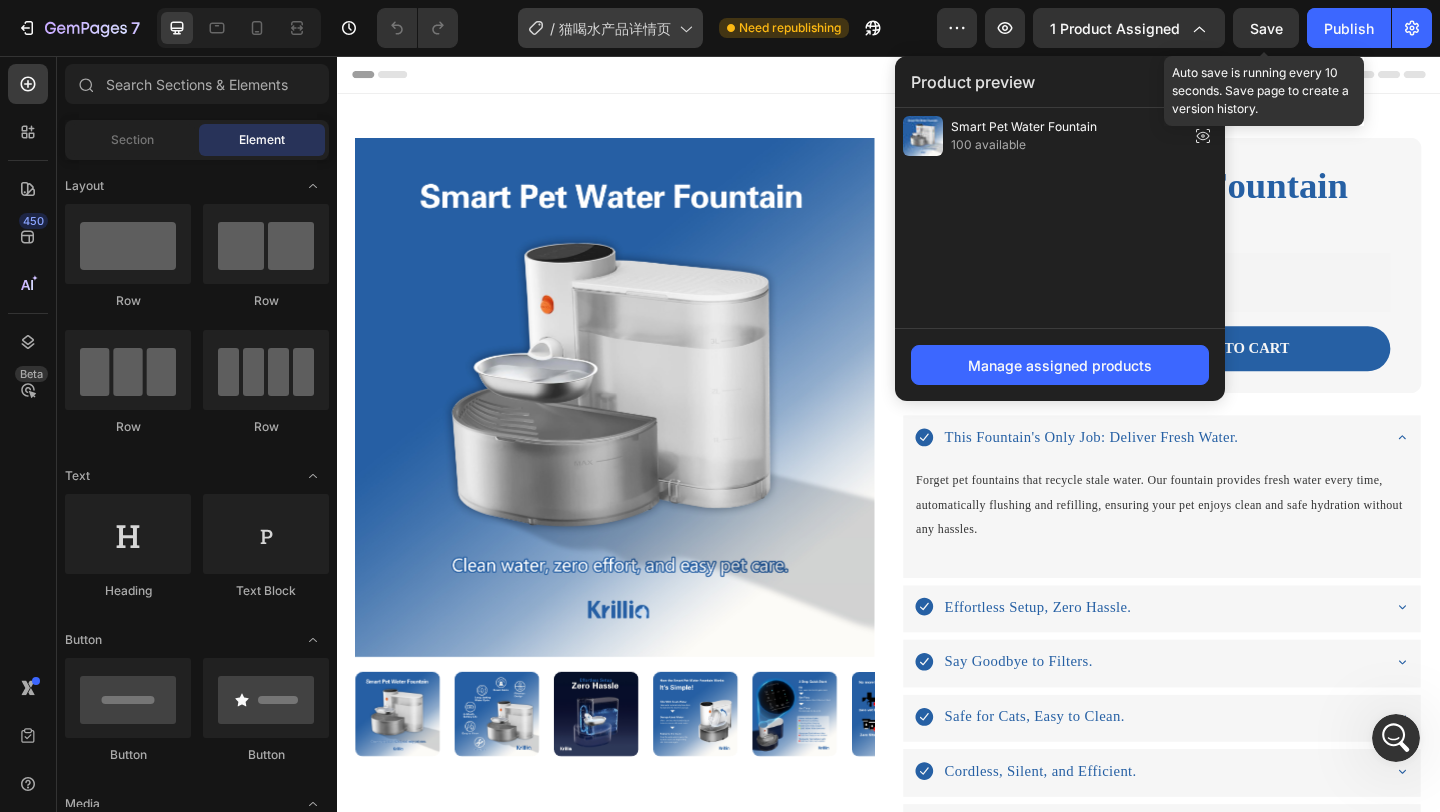 scroll, scrollTop: 0, scrollLeft: 0, axis: both 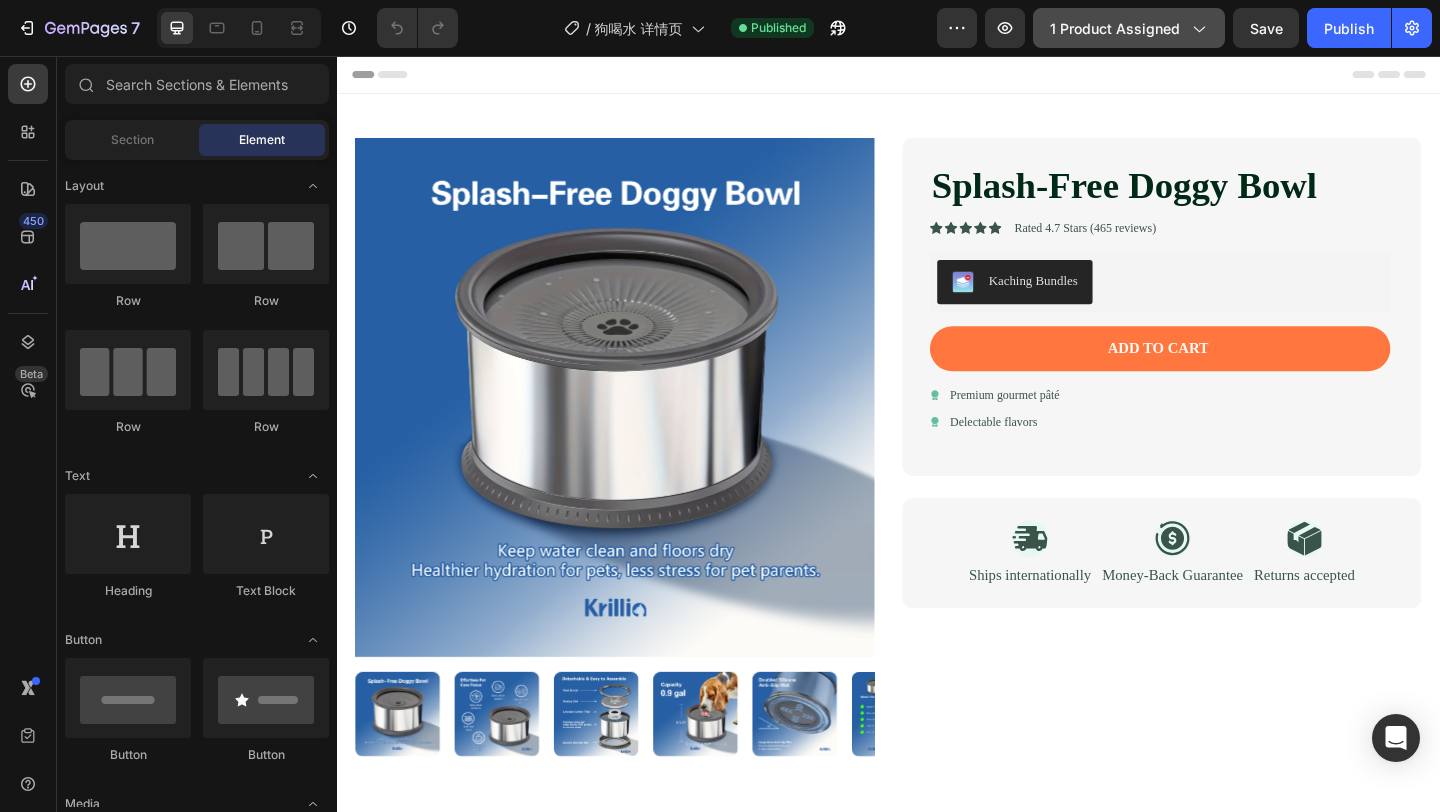 click on "1 product assigned" 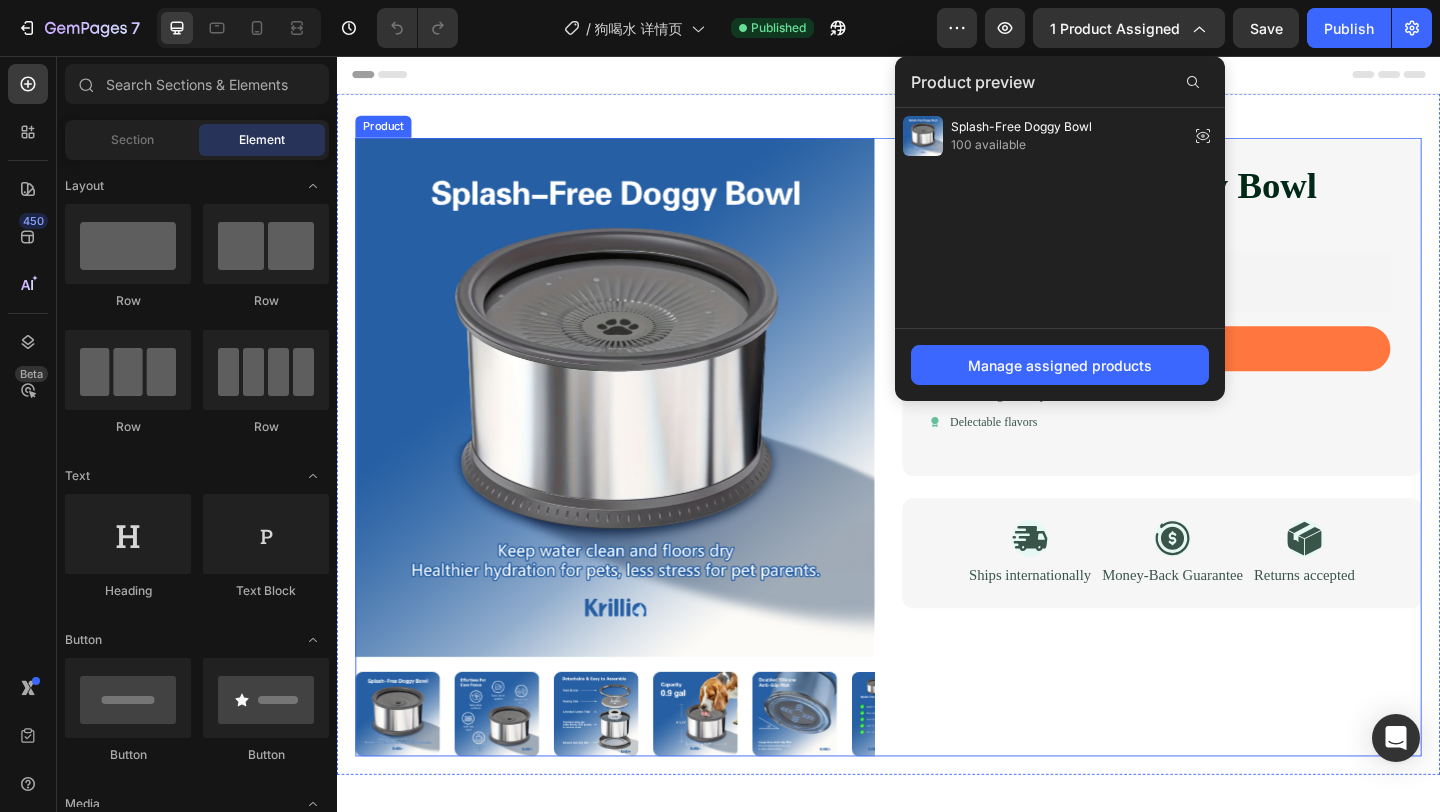 click on "Product Images Splash-Free Doggy Bowl Product Title
Icon
Icon
Icon
Icon
Icon Icon List Rated 4.7 Stars (465 reviews) Text Block Row Kaching Bundles Kaching Bundles Add to cart Add to Cart
Icon Premium gourmet pâté Text Block Row
Icon Delectable flavors Text Block Row Row
Icon Ships internationally Text Block
Icon Money-Back Guarantee Text Block
Icon Returns accepted Text Block Row Row Product" at bounding box center [937, 481] 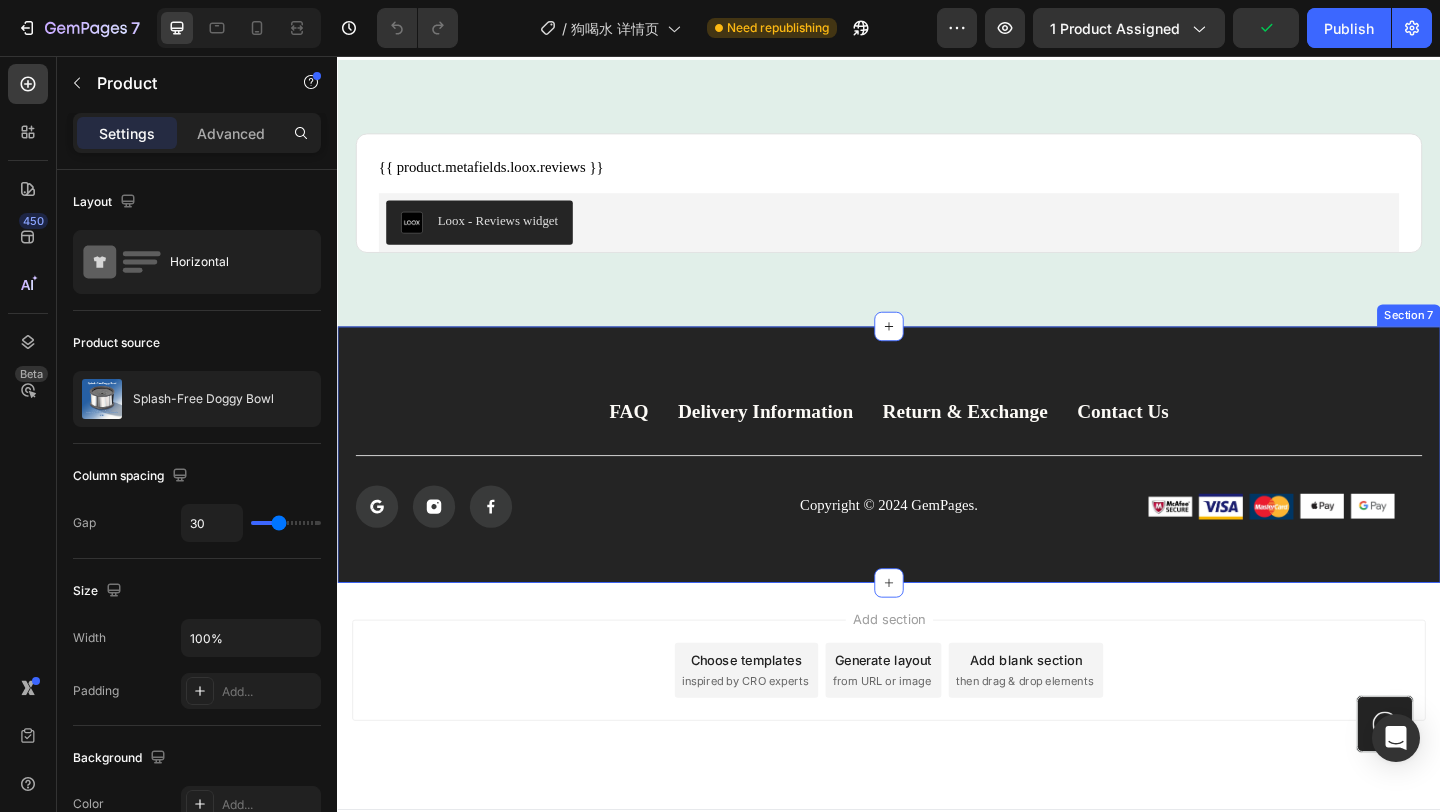 scroll, scrollTop: 2796, scrollLeft: 0, axis: vertical 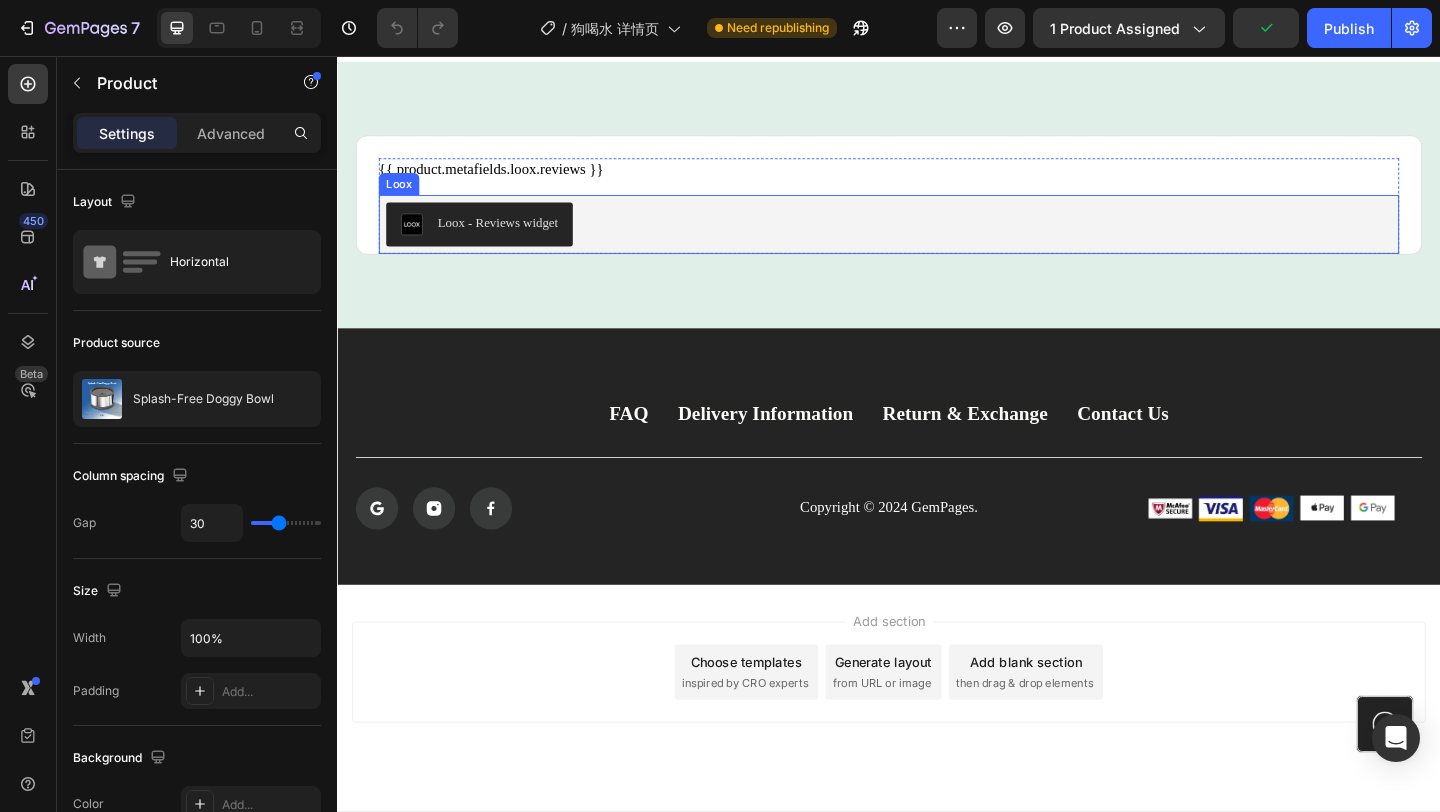click on "Loox - Reviews widget" at bounding box center [937, 239] 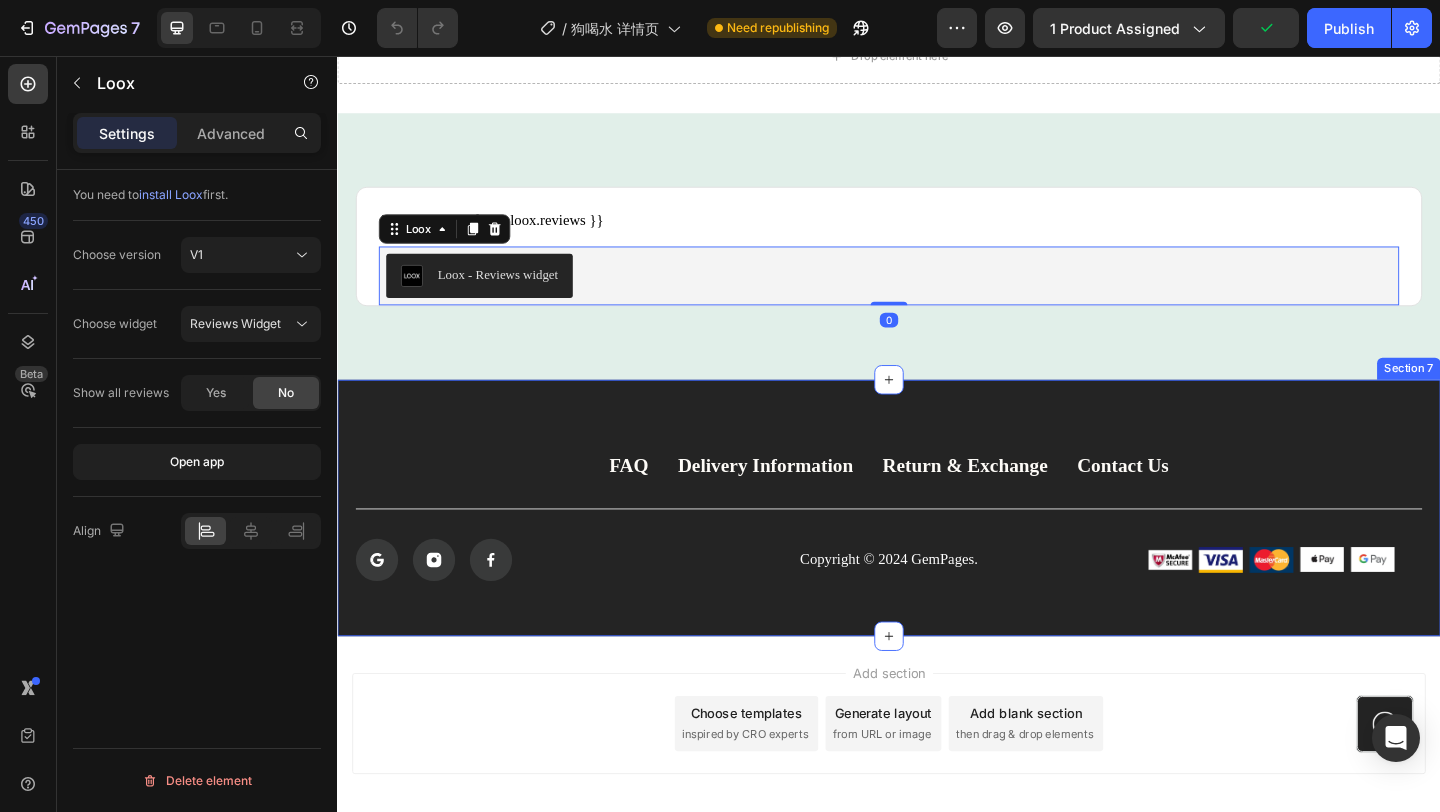 scroll, scrollTop: 2620, scrollLeft: 0, axis: vertical 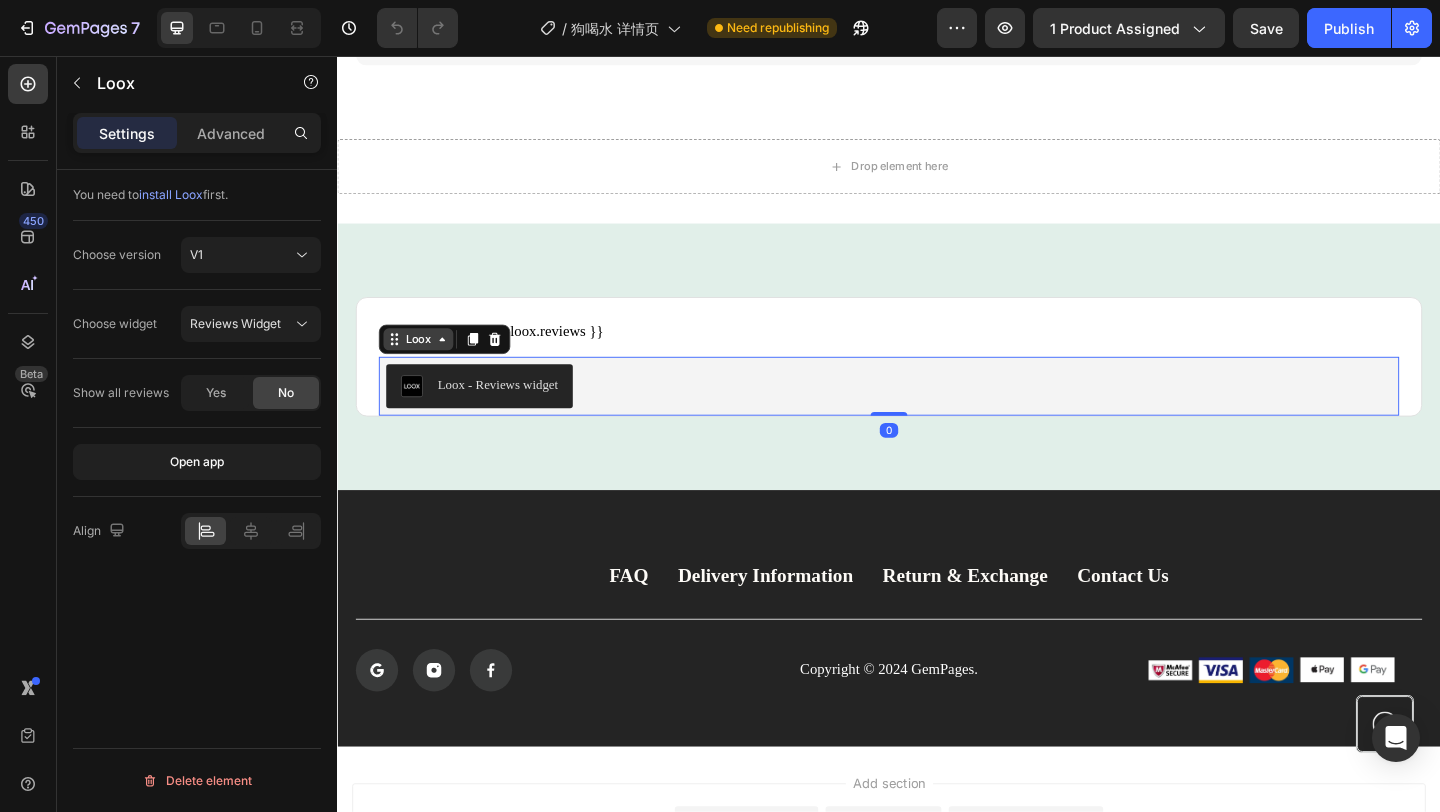 click 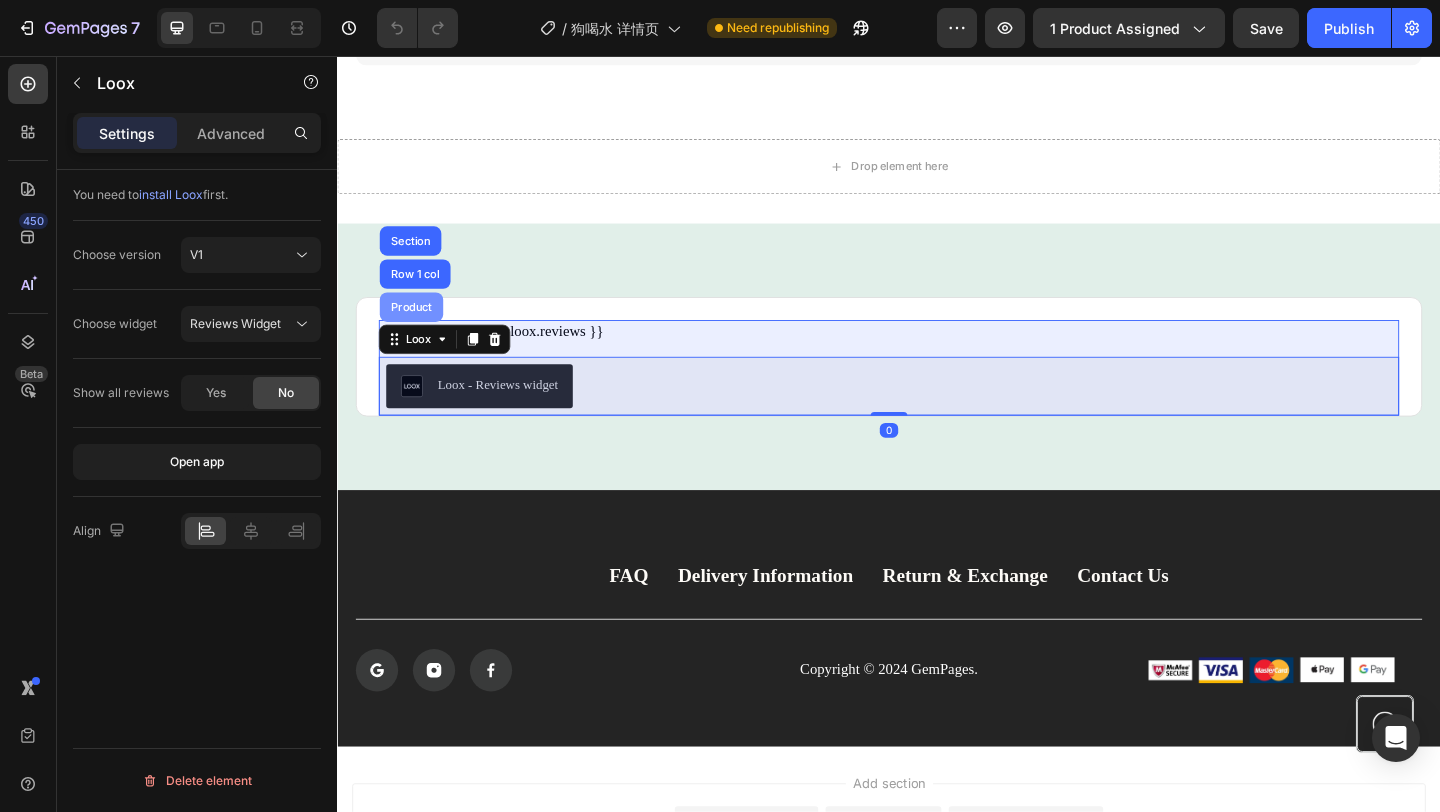 click on "Product" at bounding box center (417, 329) 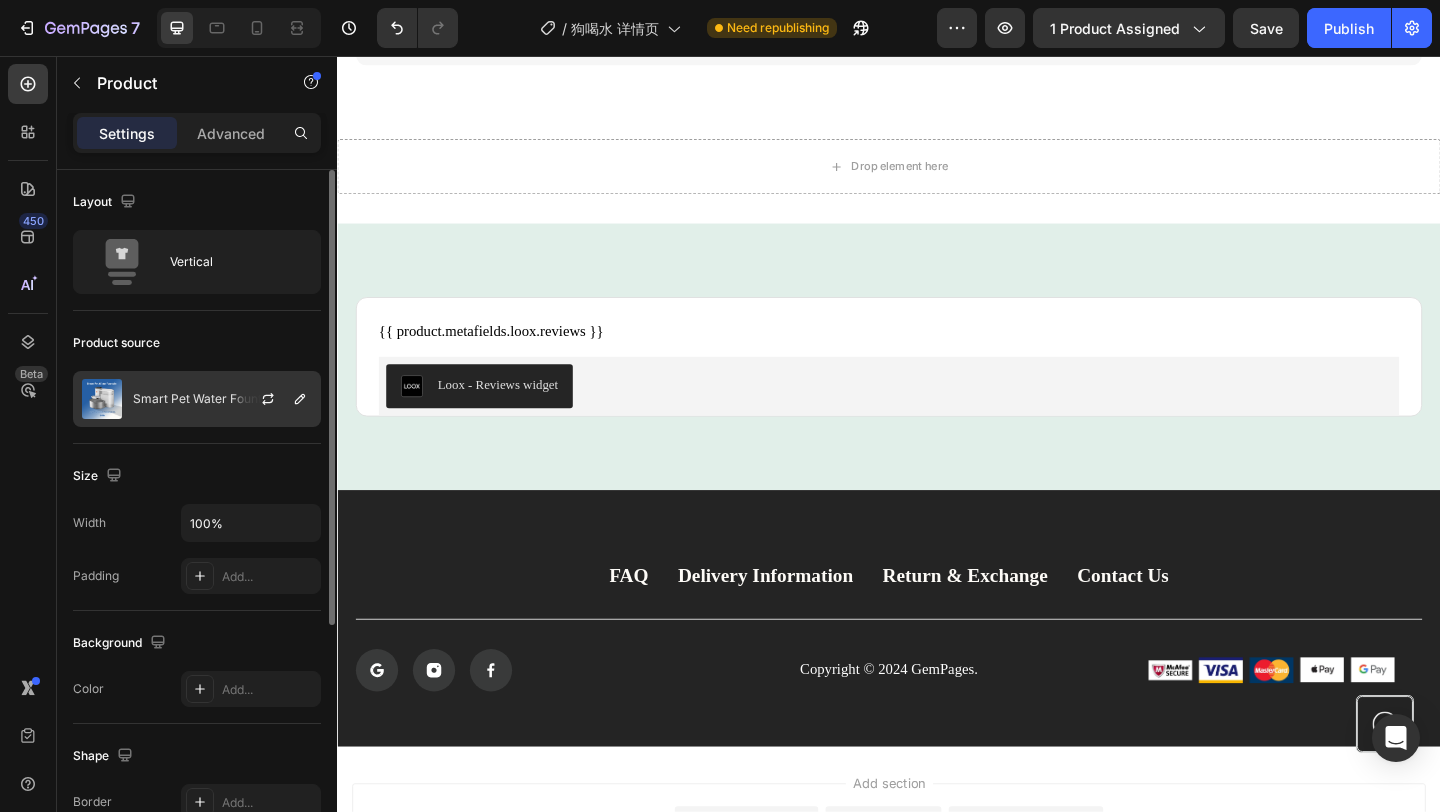click on "Smart Pet Water Fountain" 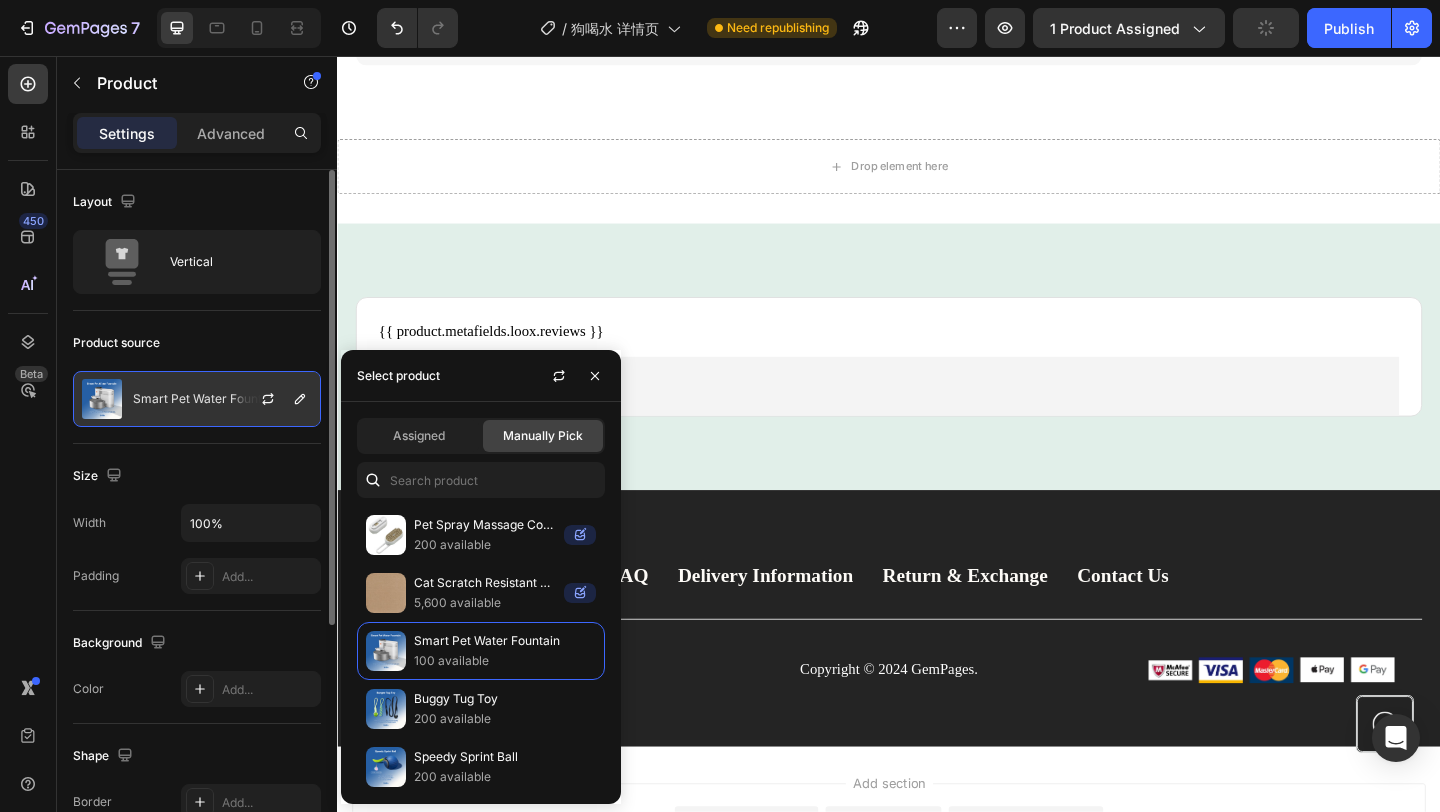 click on "Smart Pet Water Fountain" 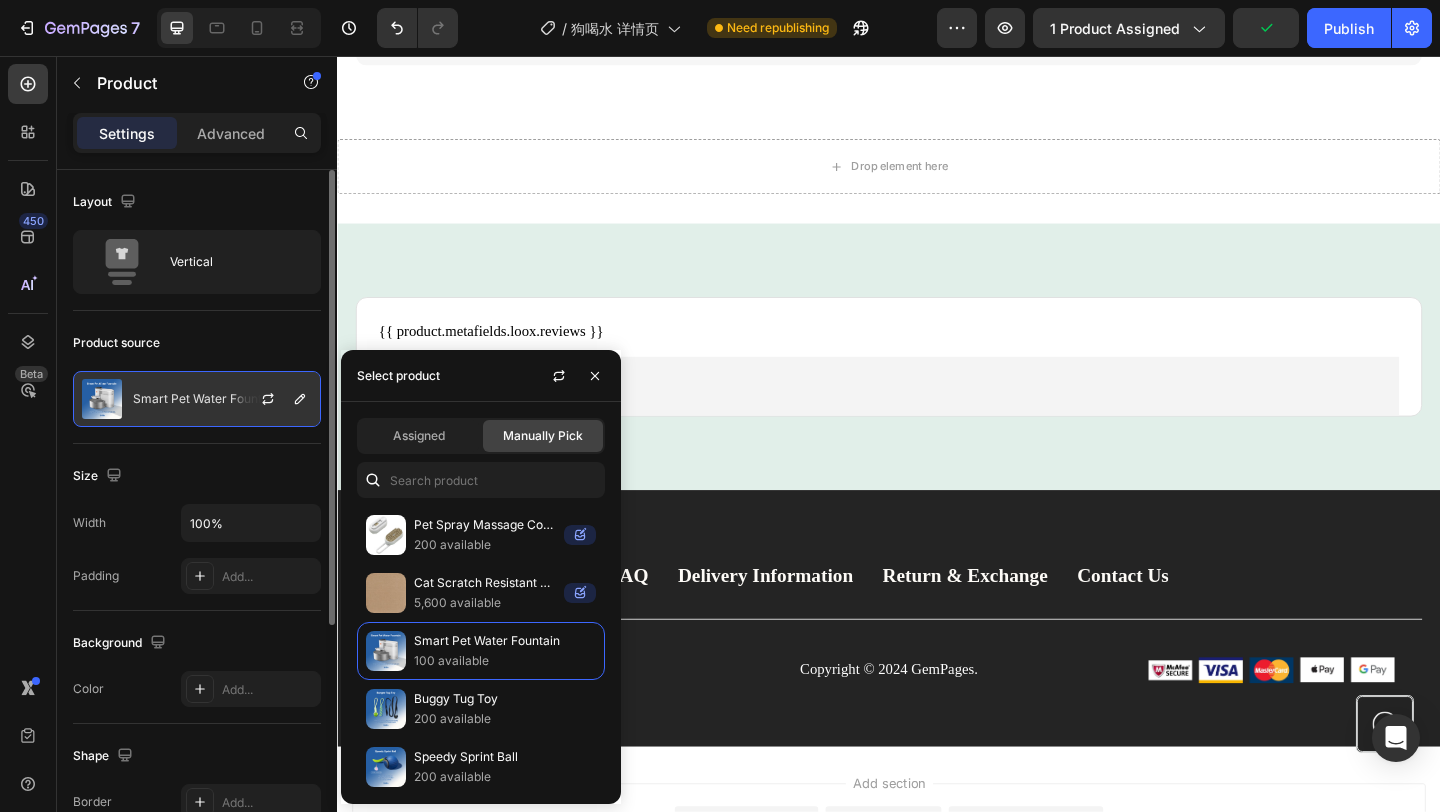 click on "Smart Pet Water Fountain" 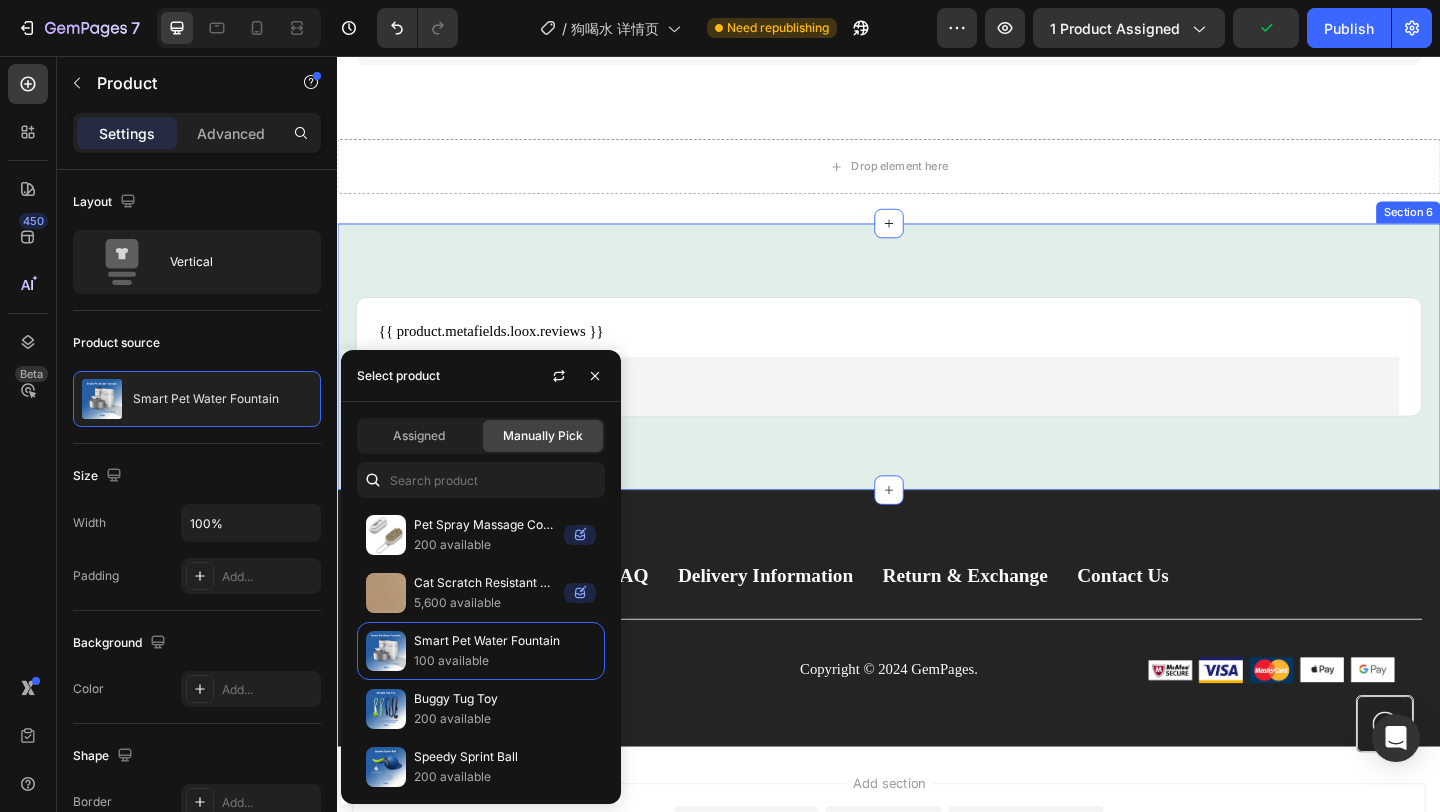 click on "{{ product.metafields.loox.reviews }} Custom Code Loox - Reviews widget Loox Product Row Section 6" at bounding box center (937, 383) 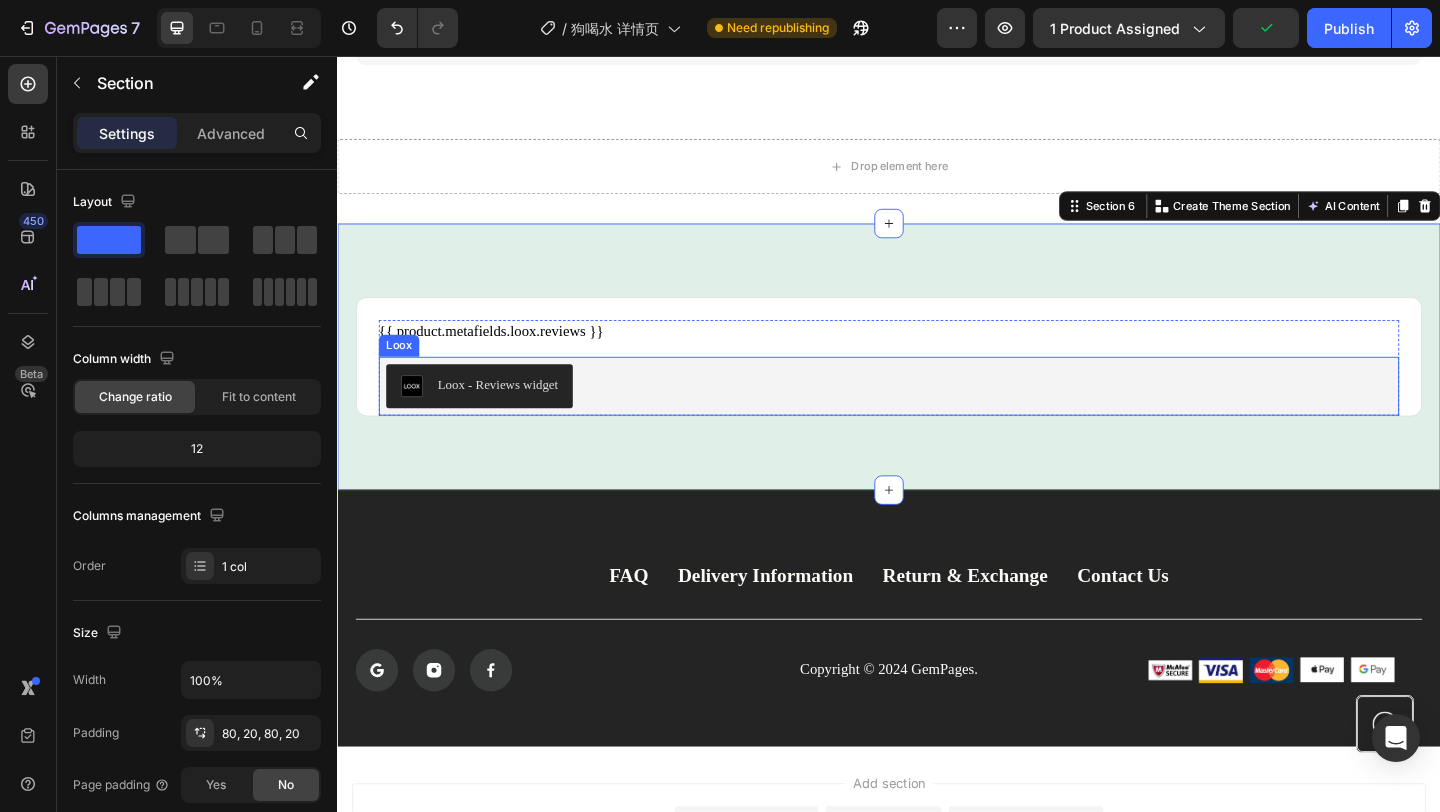 click on "Loox - Reviews widget" at bounding box center (937, 415) 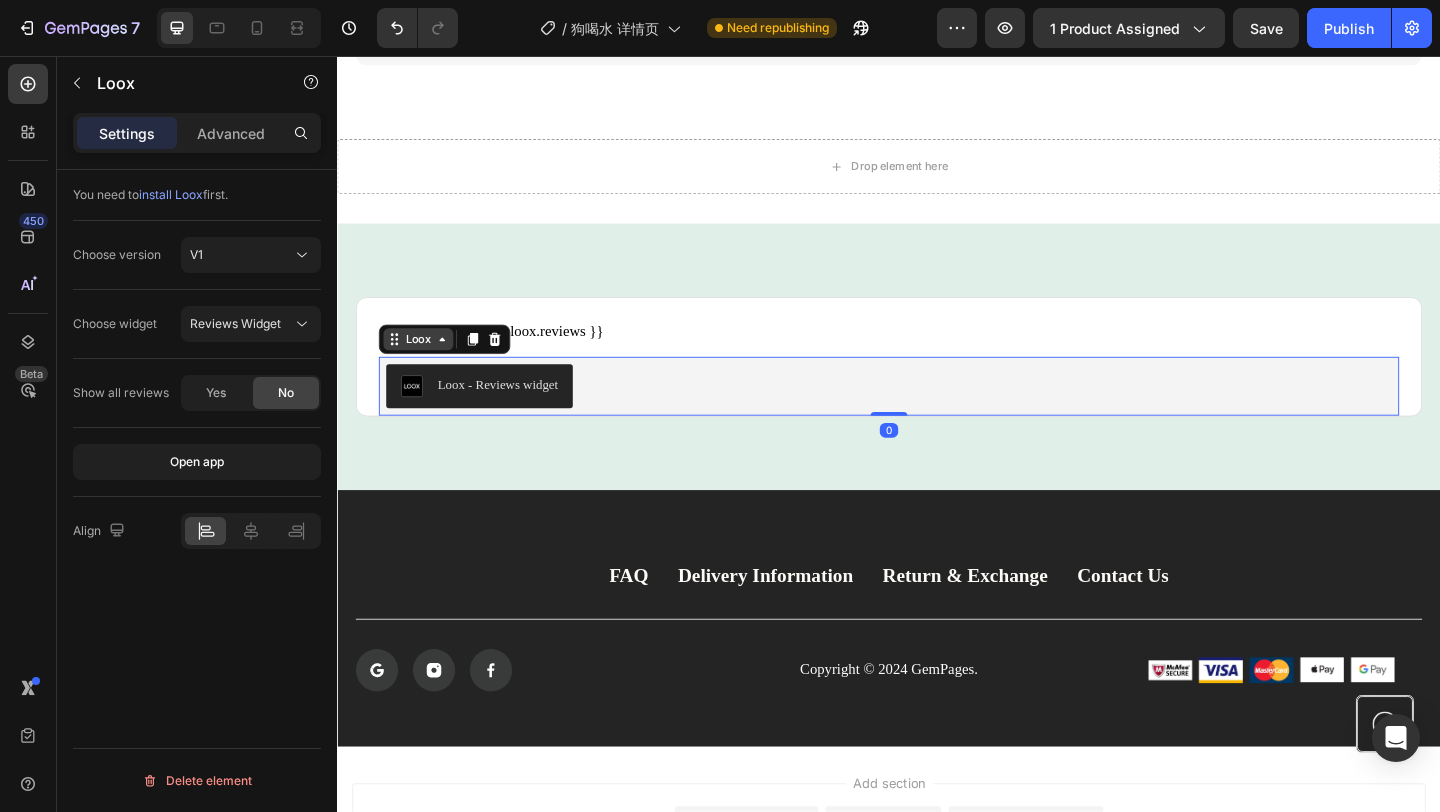 click on "Loox" at bounding box center (425, 364) 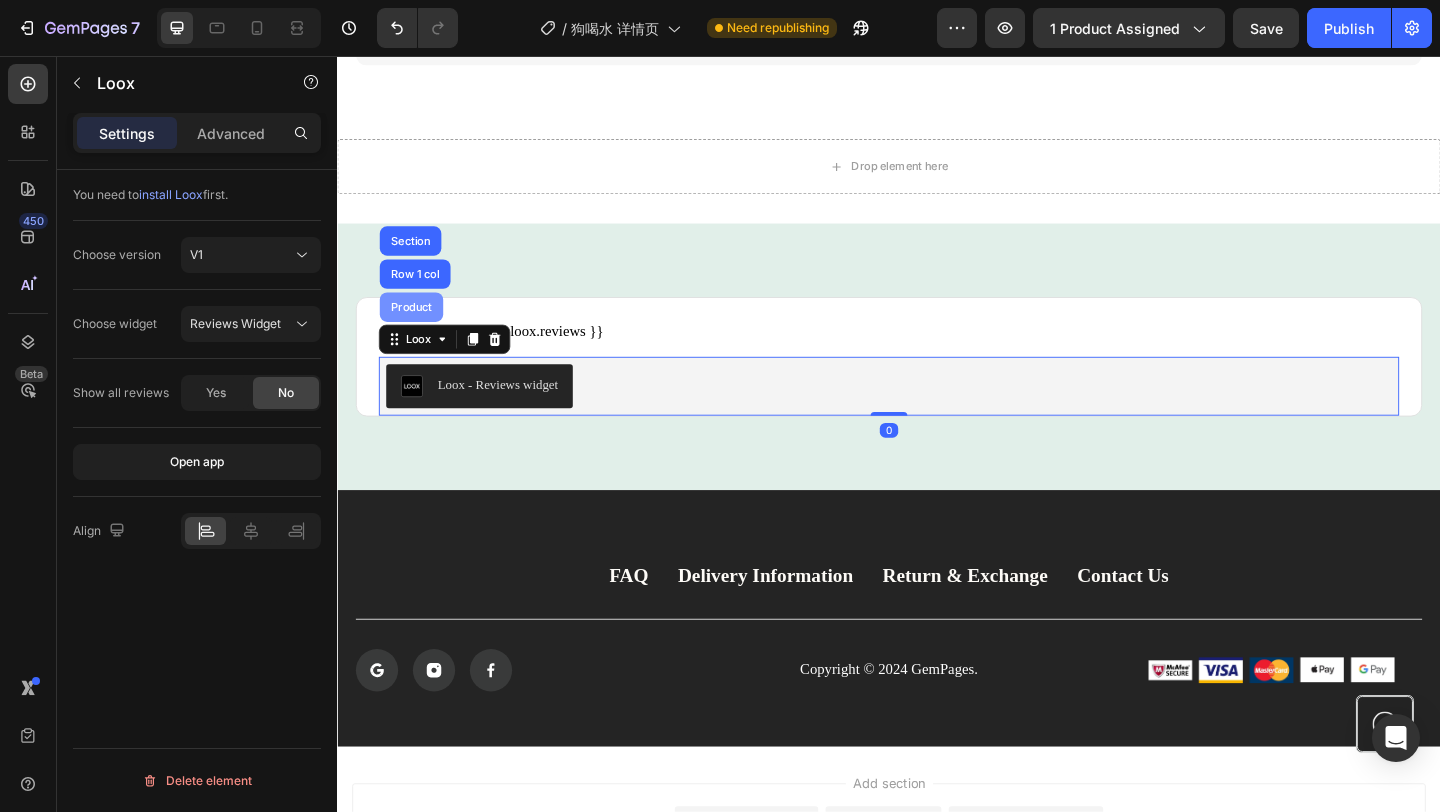 click on "Product" at bounding box center (417, 329) 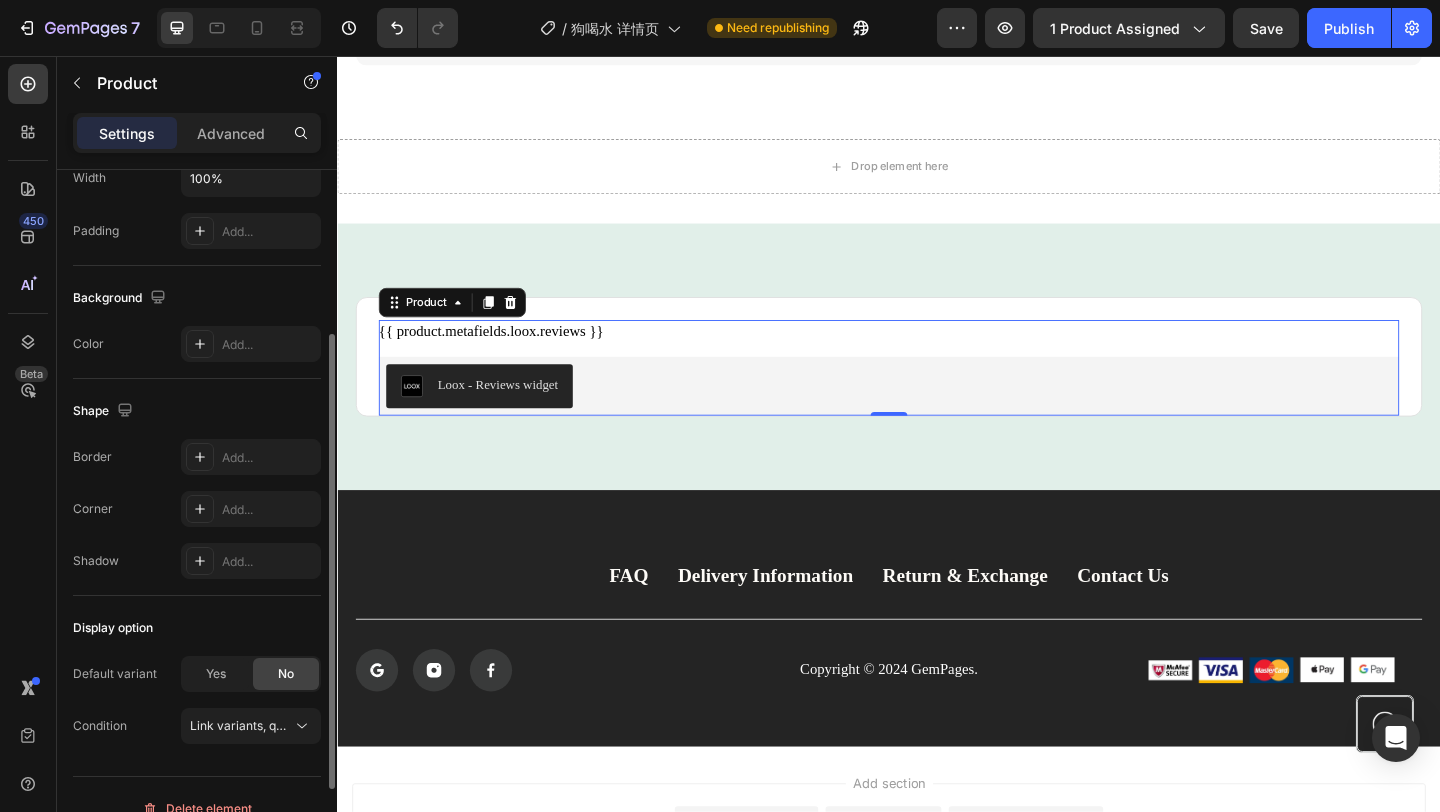 scroll, scrollTop: 0, scrollLeft: 0, axis: both 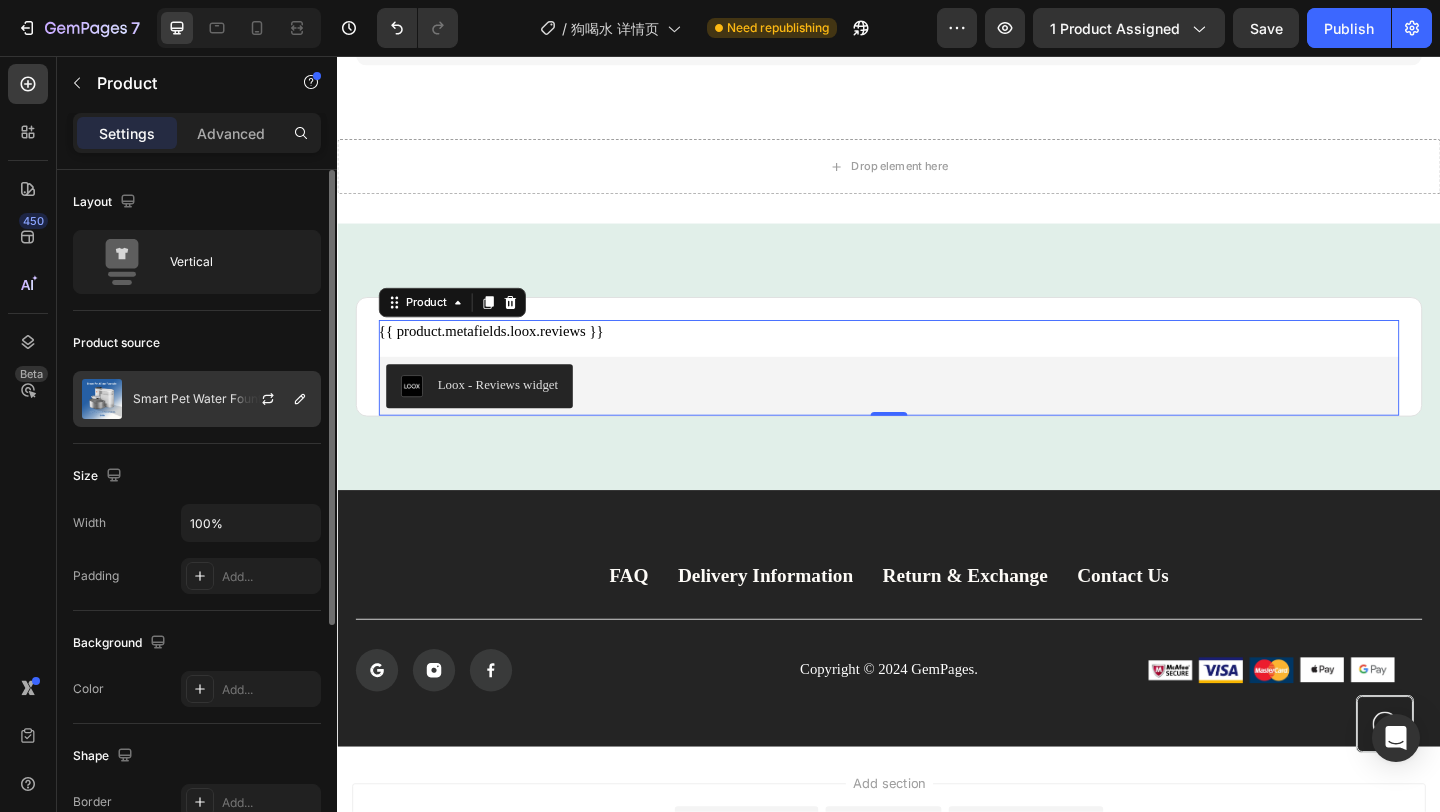 click on "Smart Pet Water Fountain" 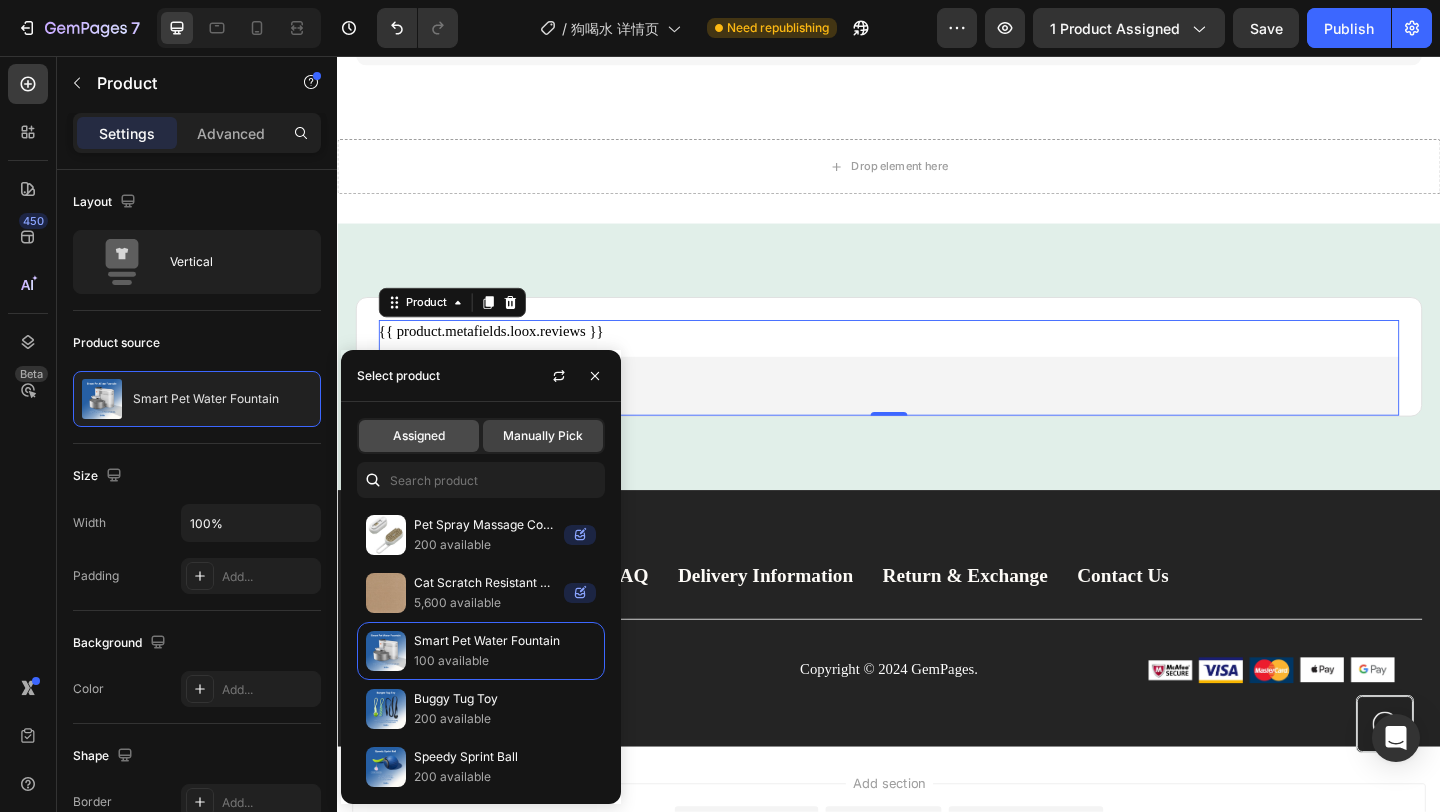 click on "Assigned" 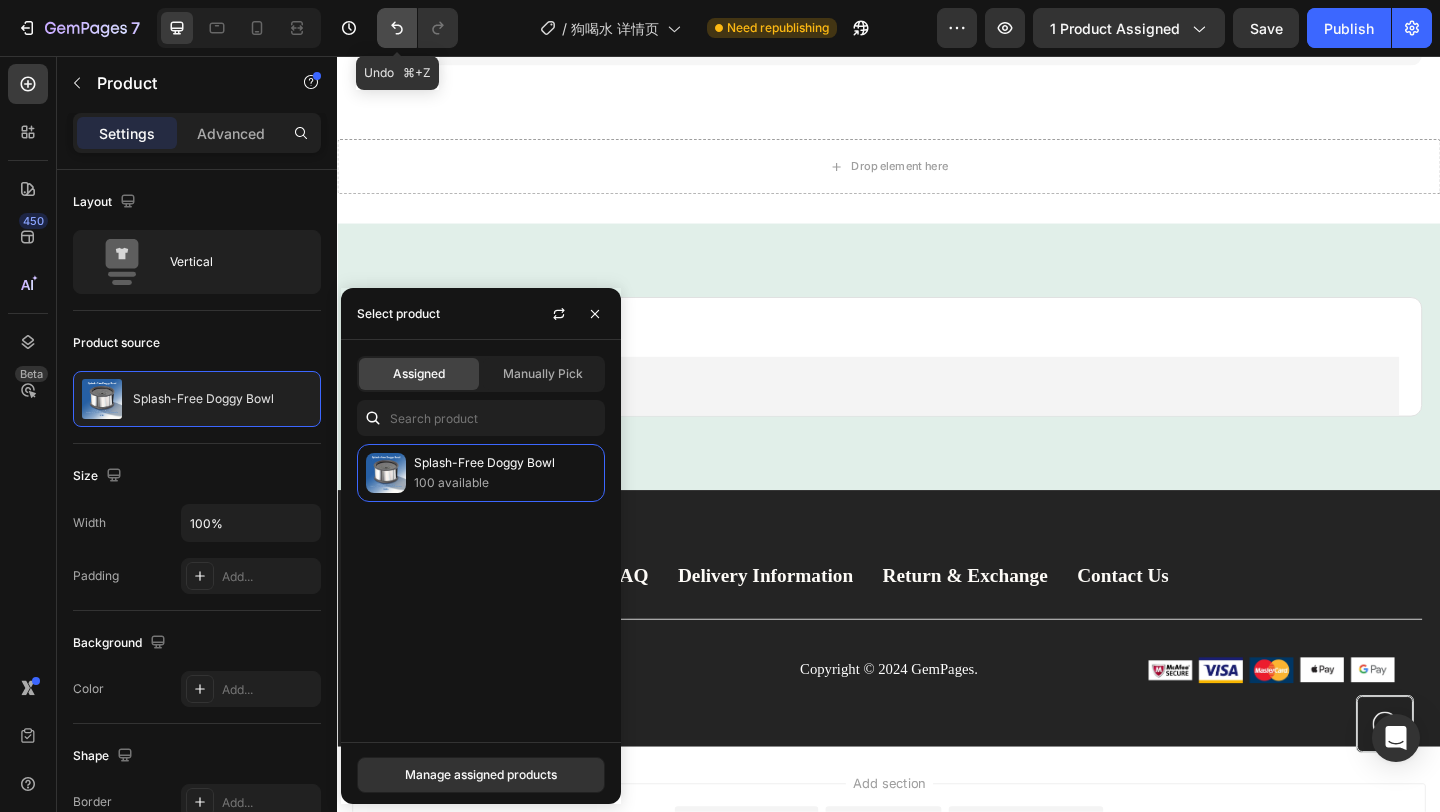 click 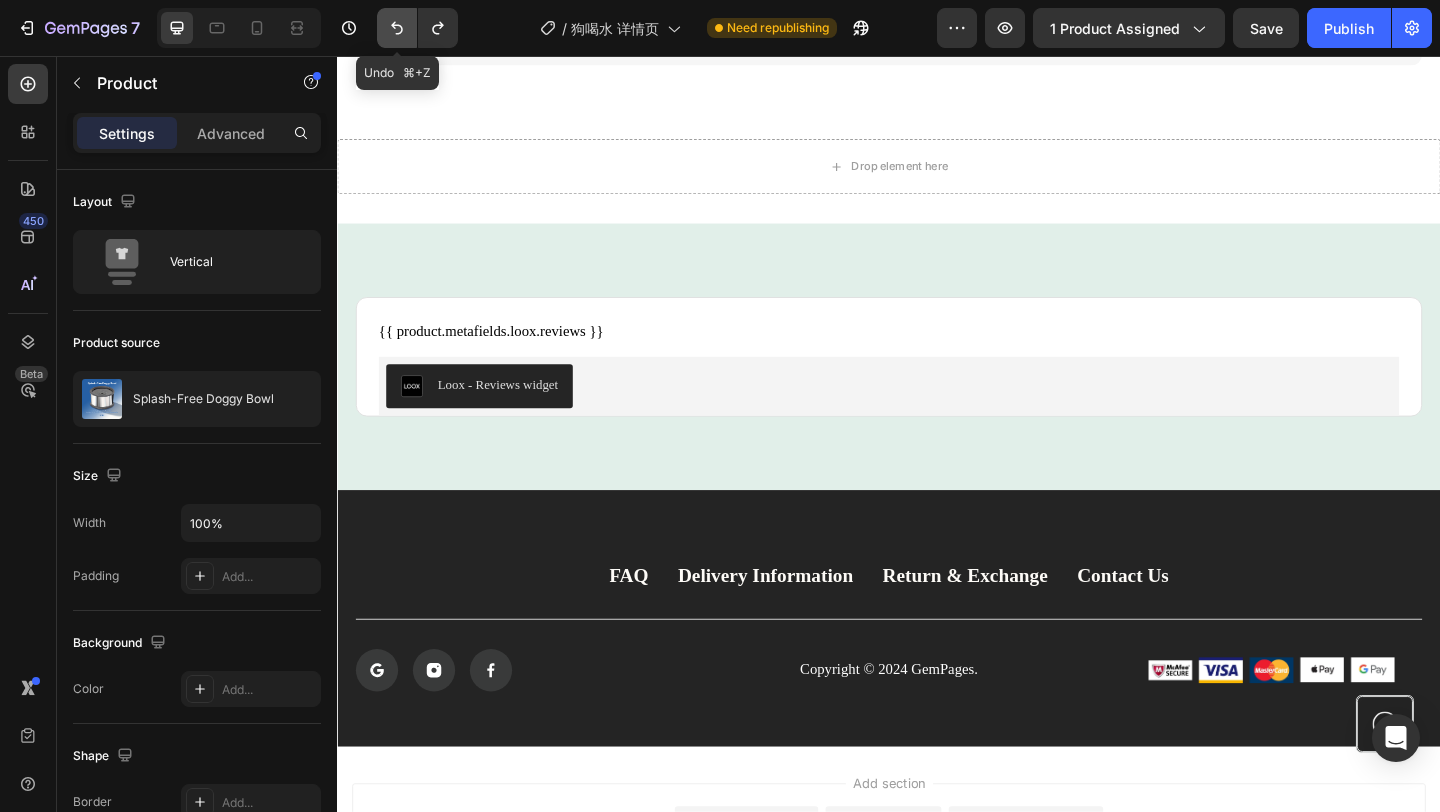 click 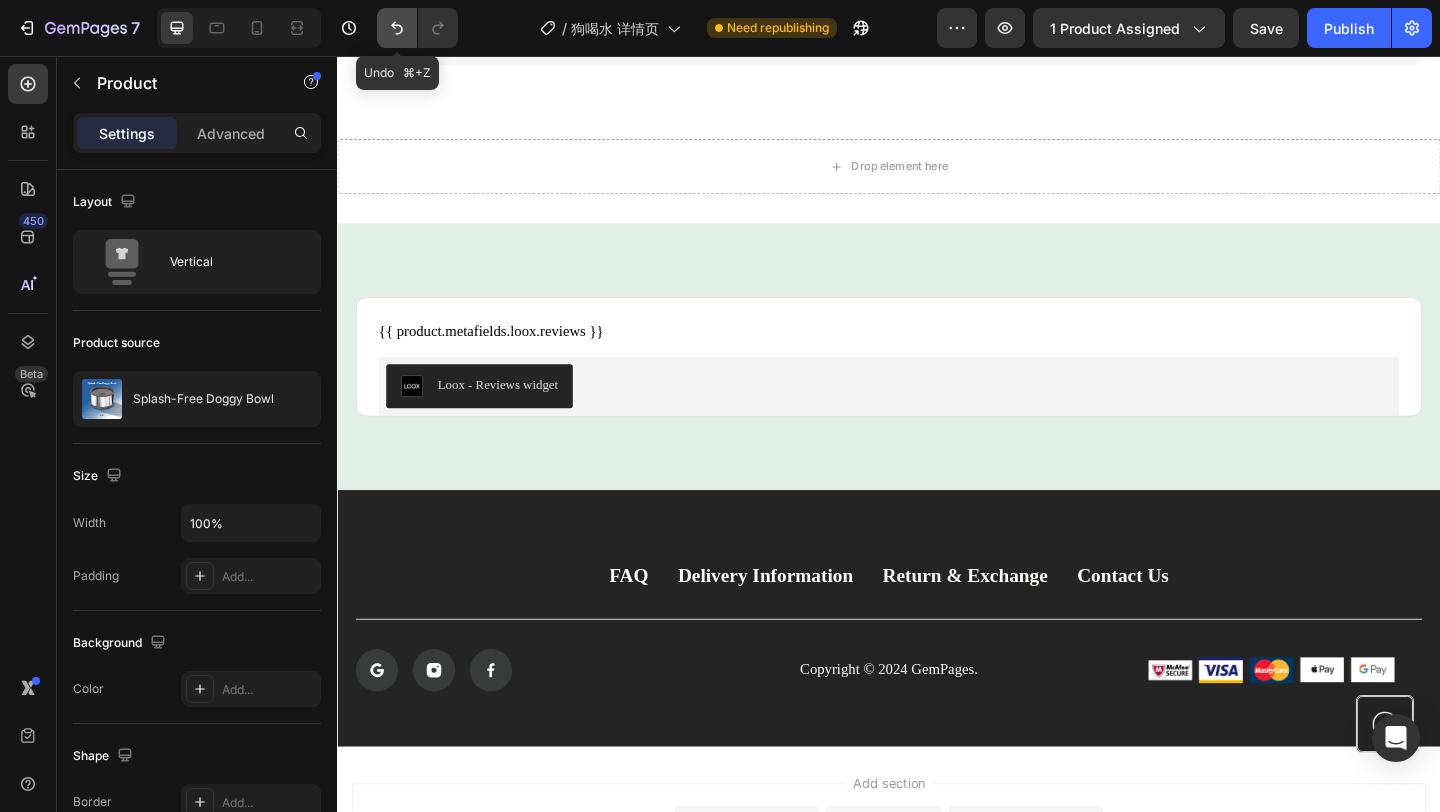click 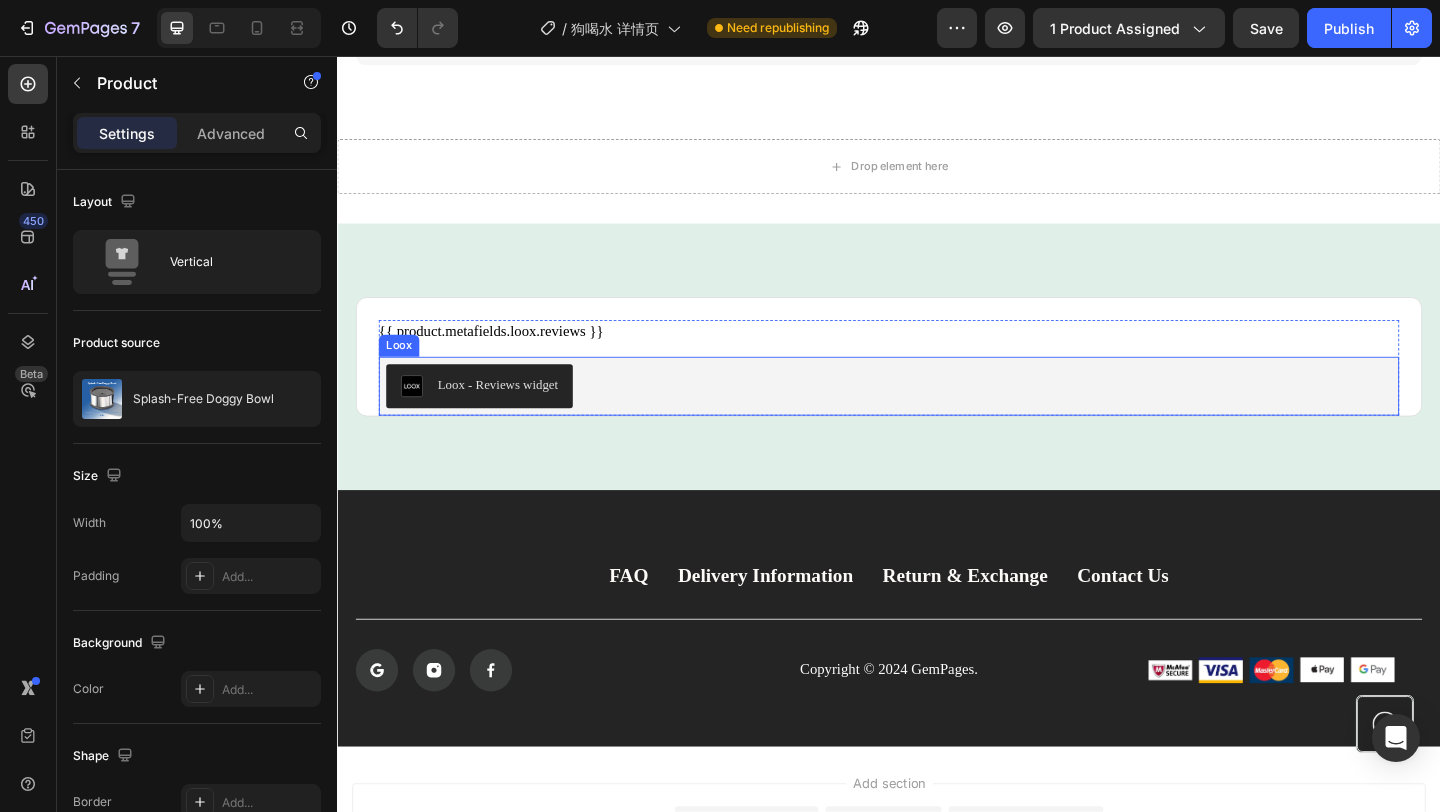 click on "Loox - Reviews widget" at bounding box center (937, 415) 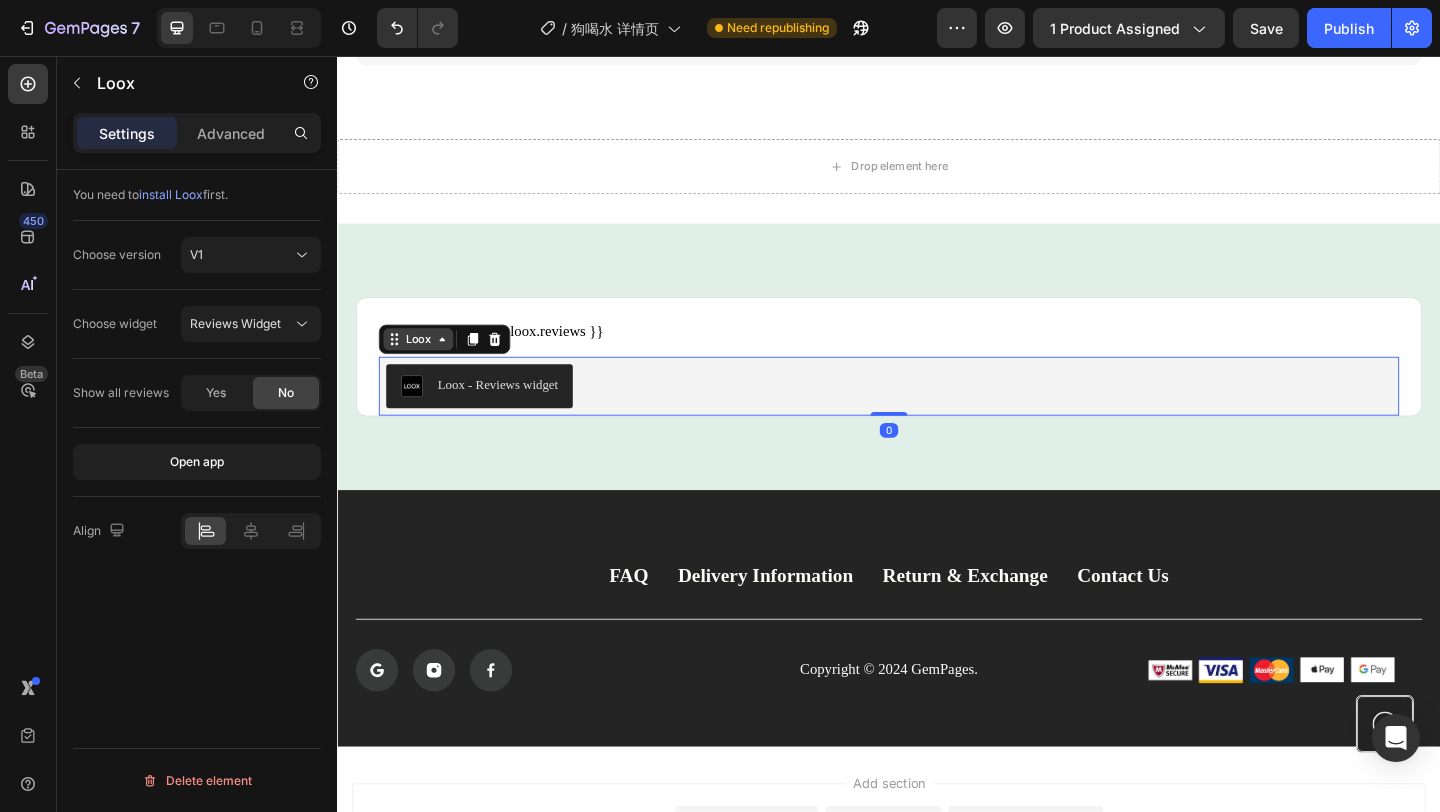 click on "Loox" at bounding box center (425, 364) 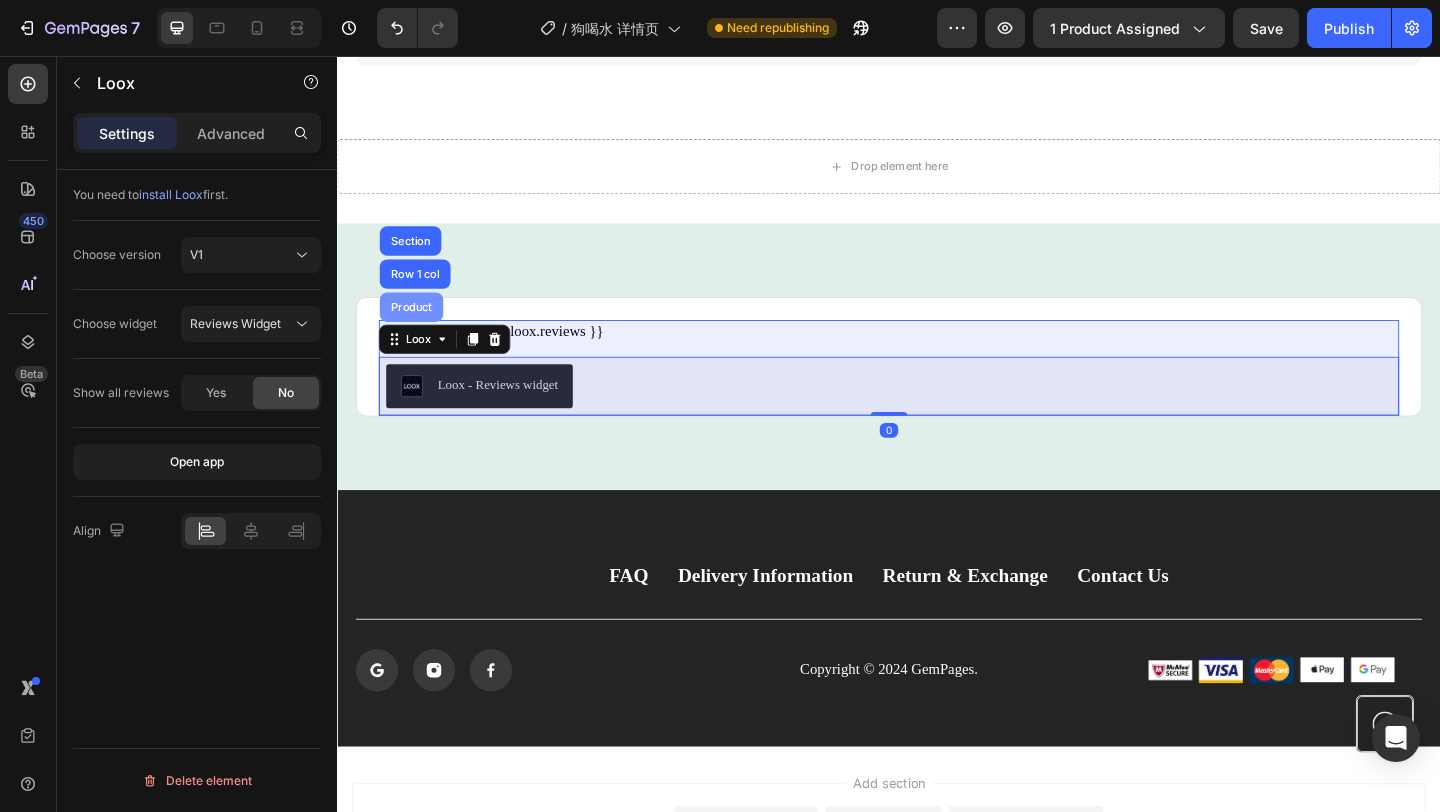 click on "Product" at bounding box center [417, 329] 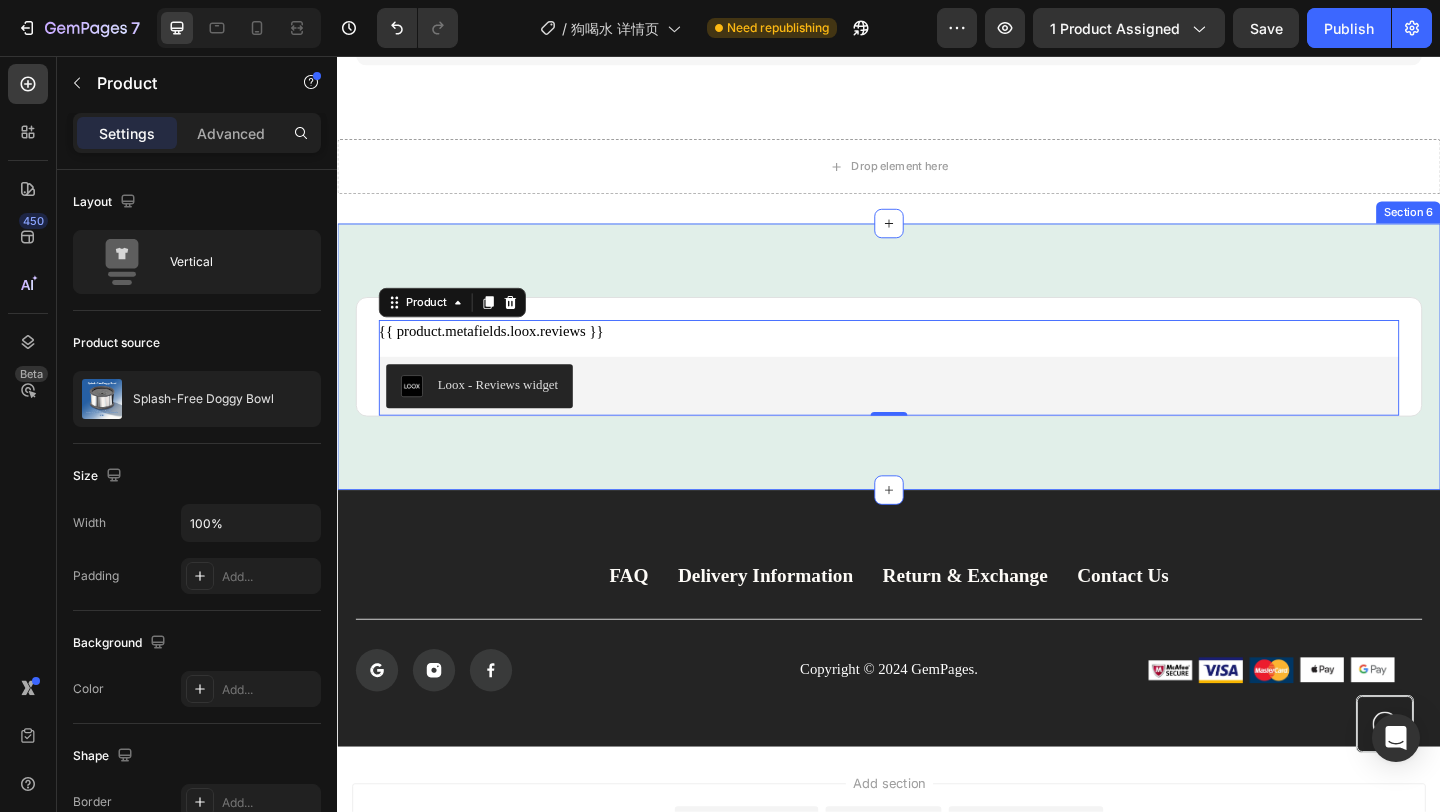 click on "{{ product.metafields.loox.reviews }} Custom Code Loox - Reviews widget Loox Product   0 Row Section 6" at bounding box center (937, 383) 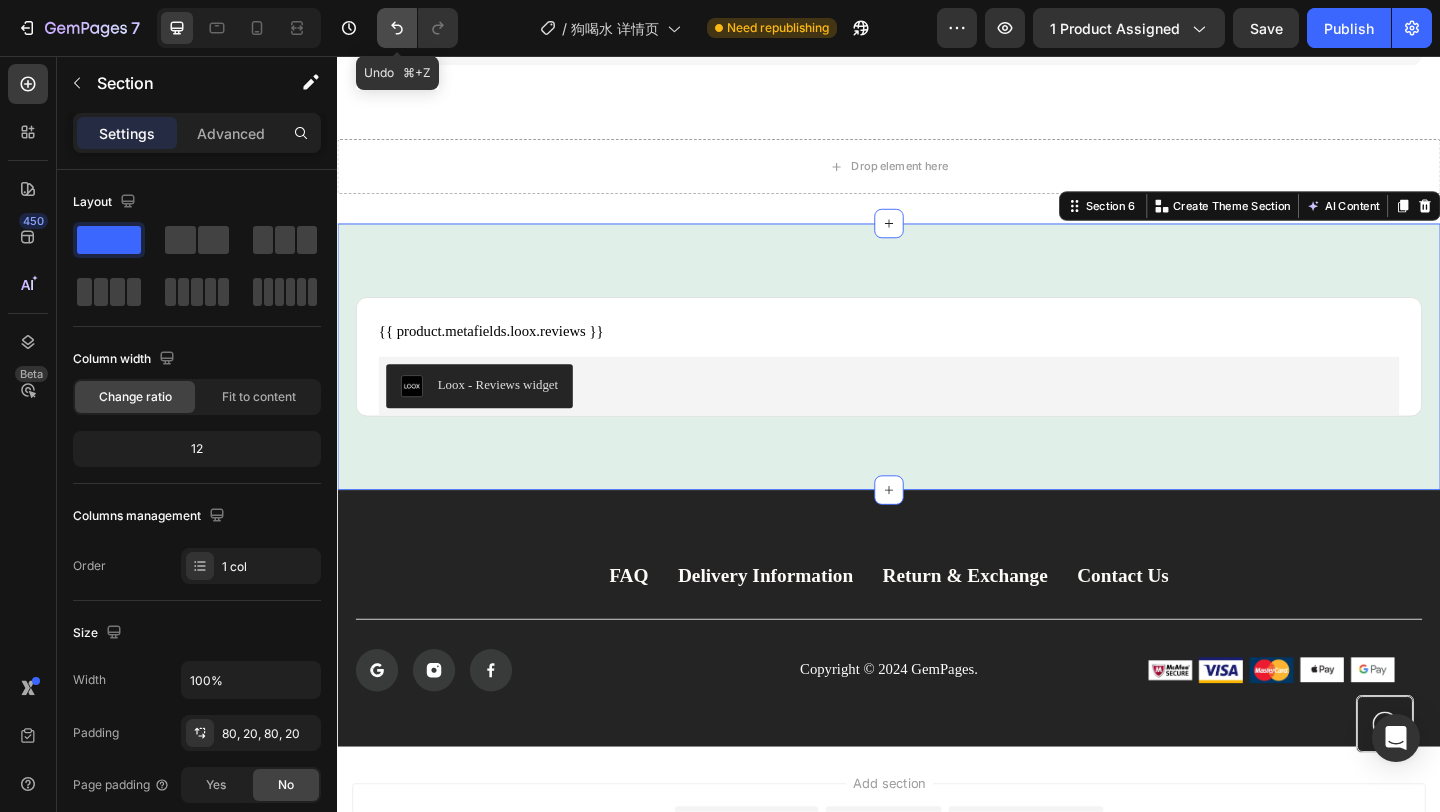 click 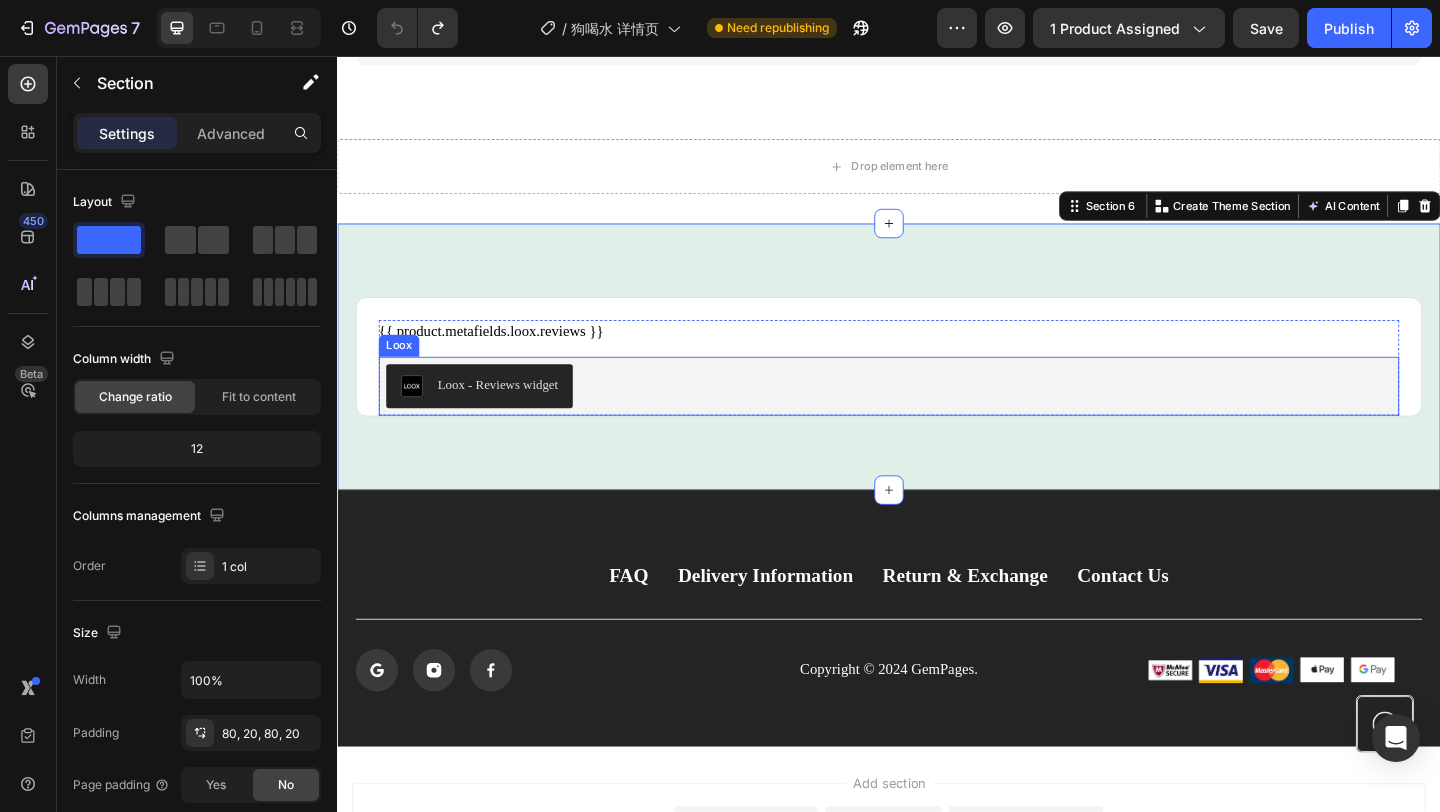 click on "Loox - Reviews widget" at bounding box center [937, 415] 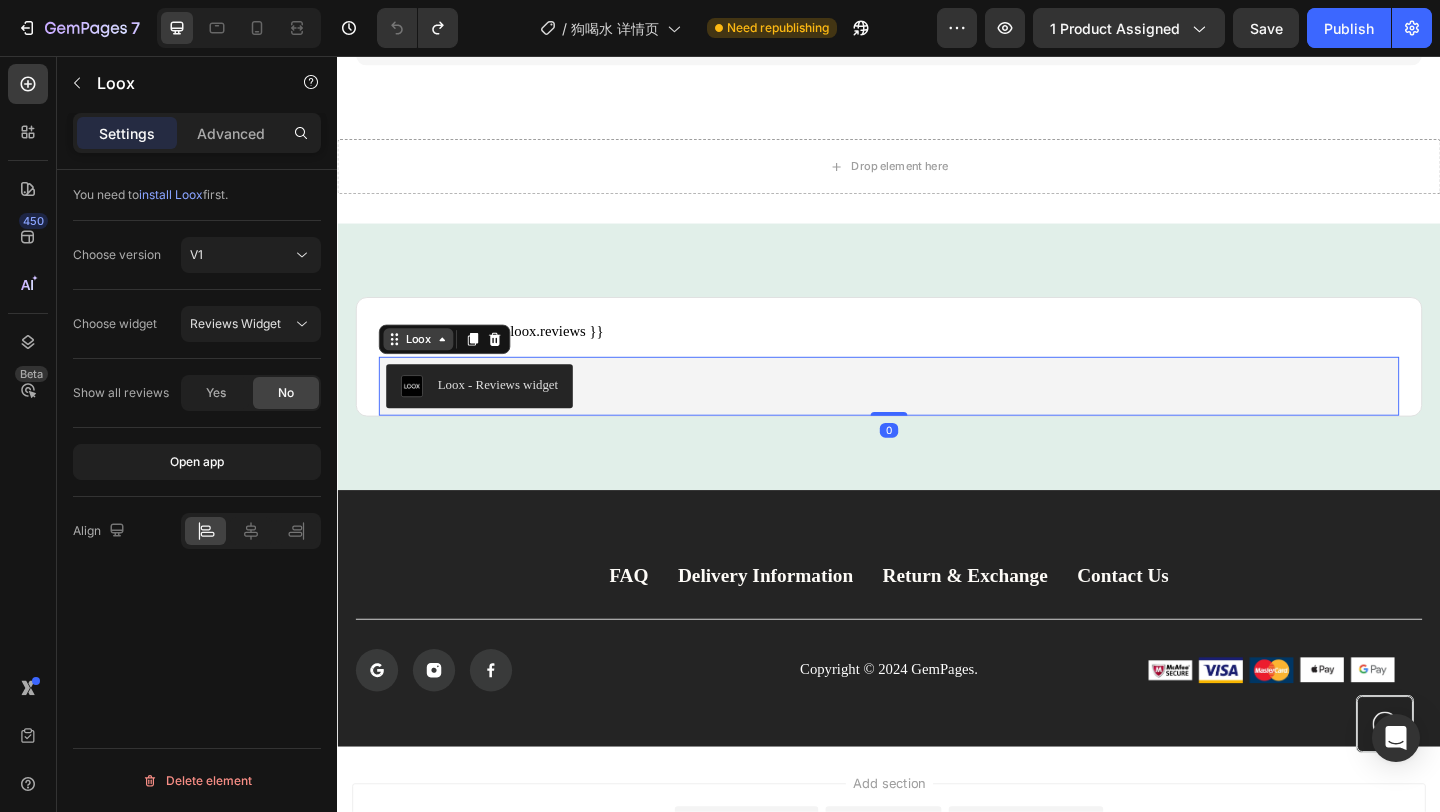 click 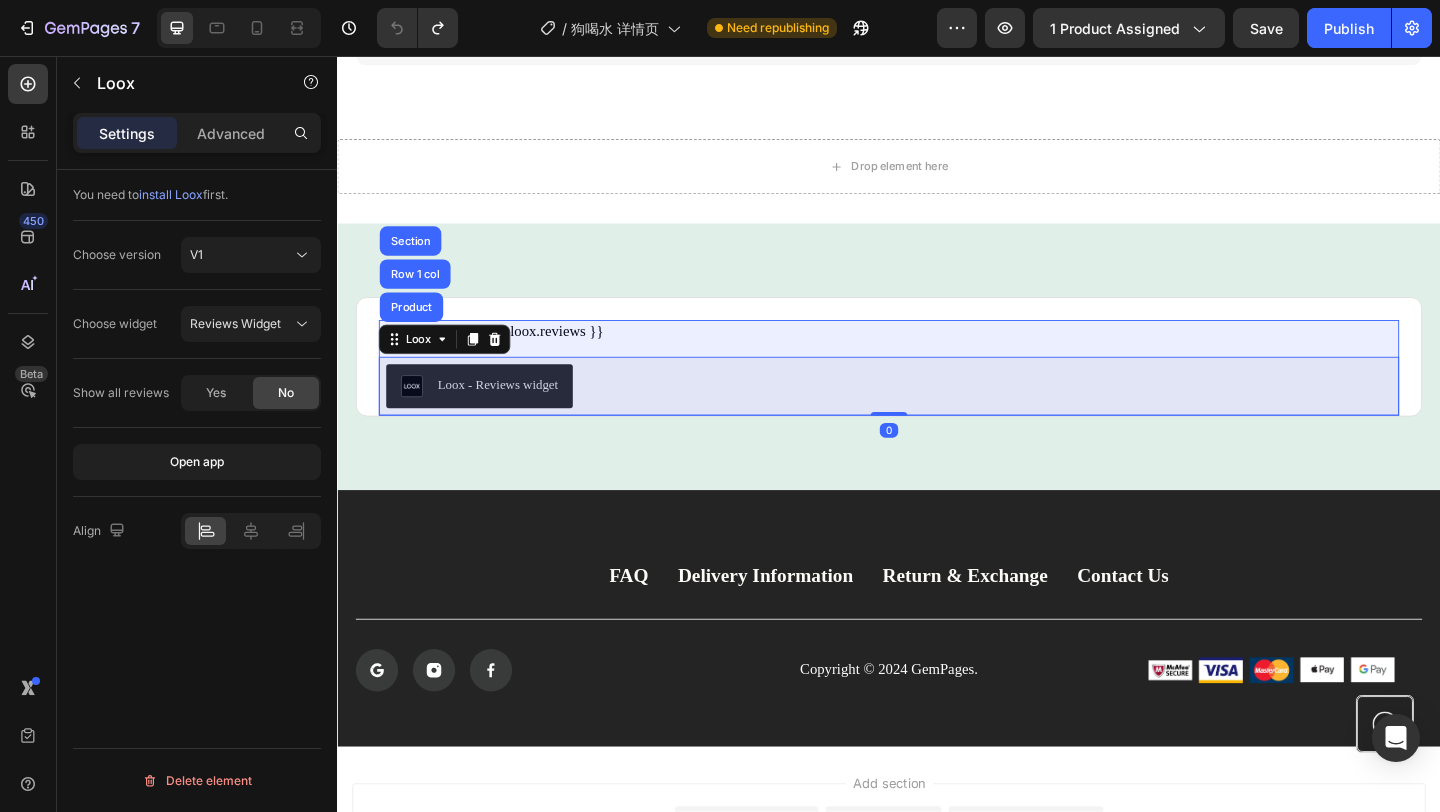 click on "Product" at bounding box center (417, 329) 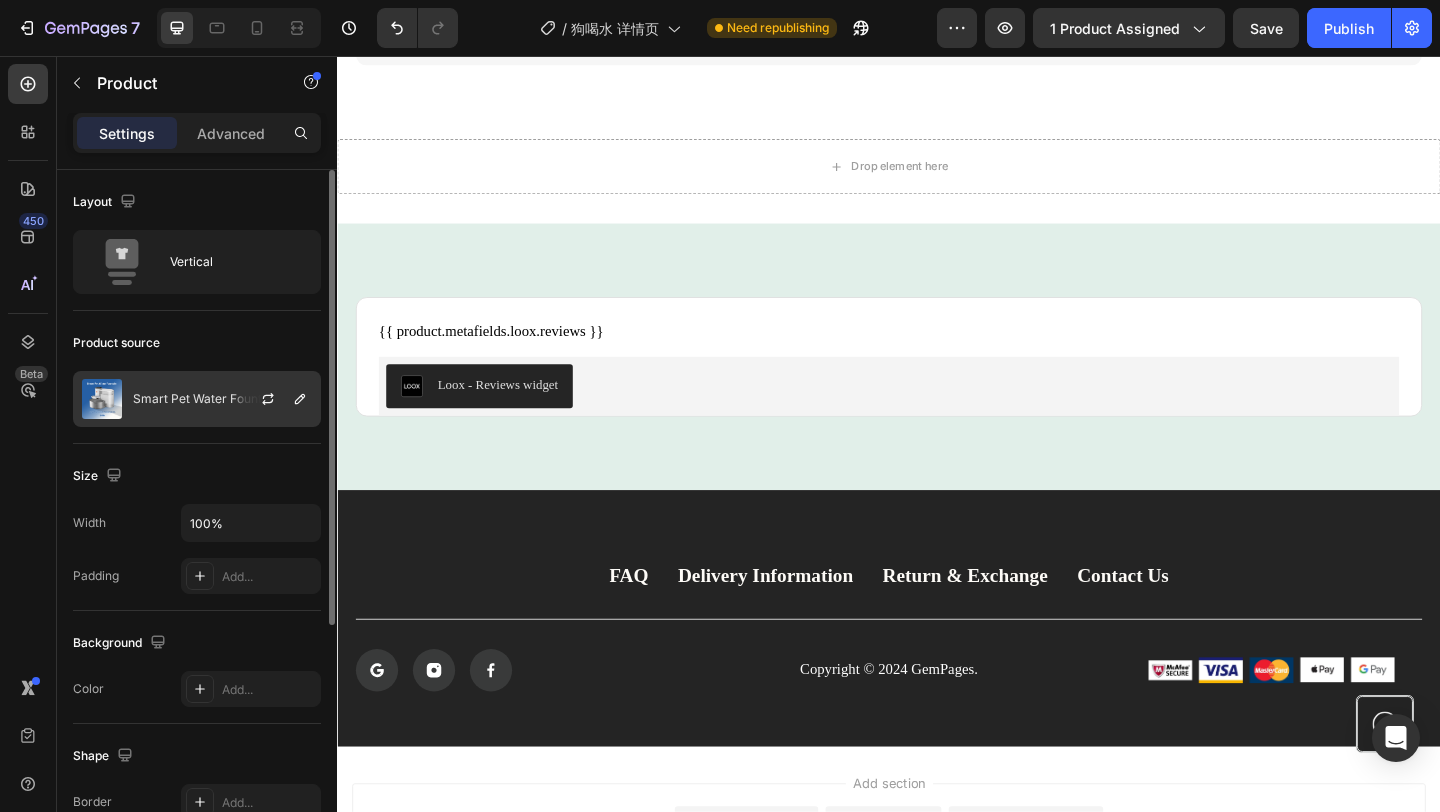 click on "Smart Pet Water Fountain" 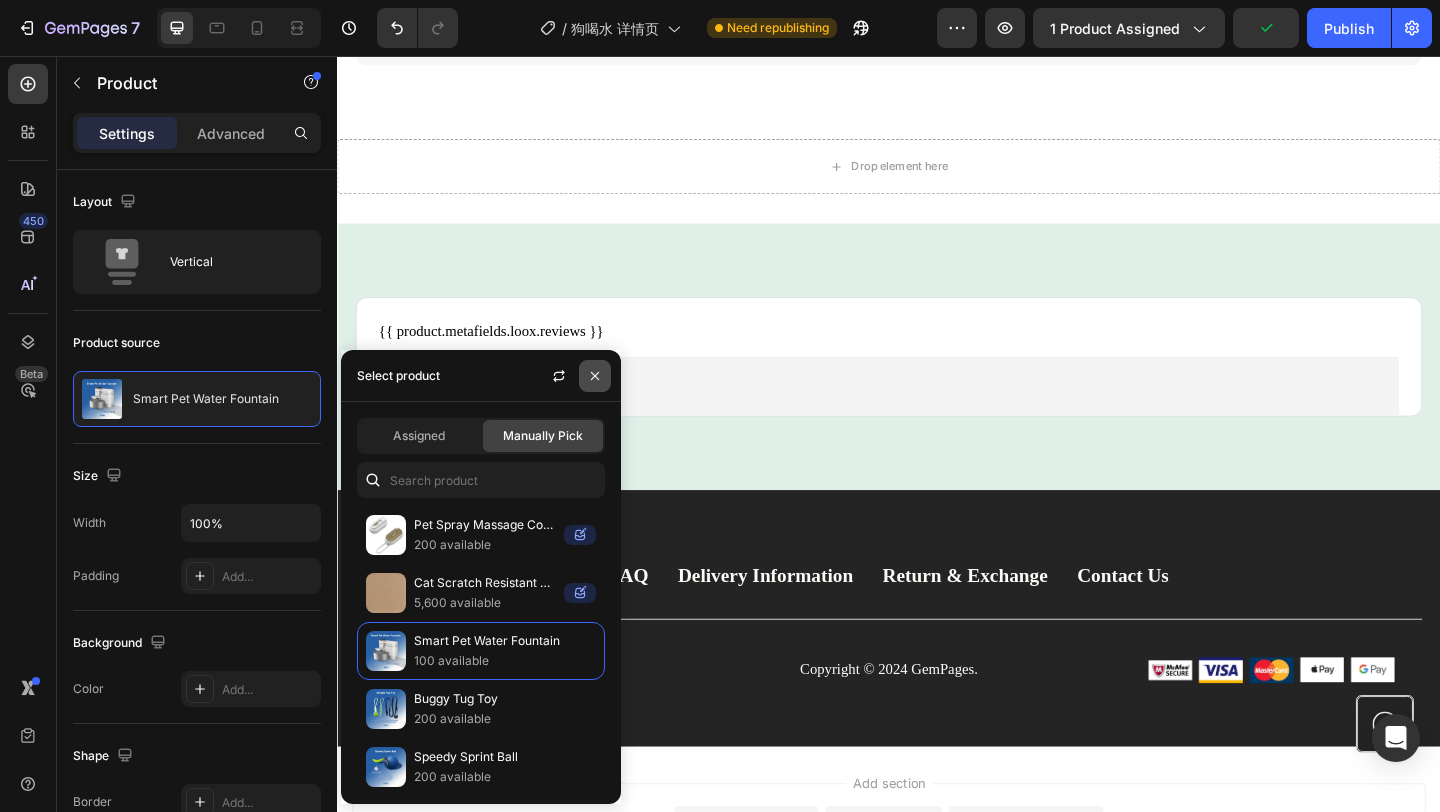 click 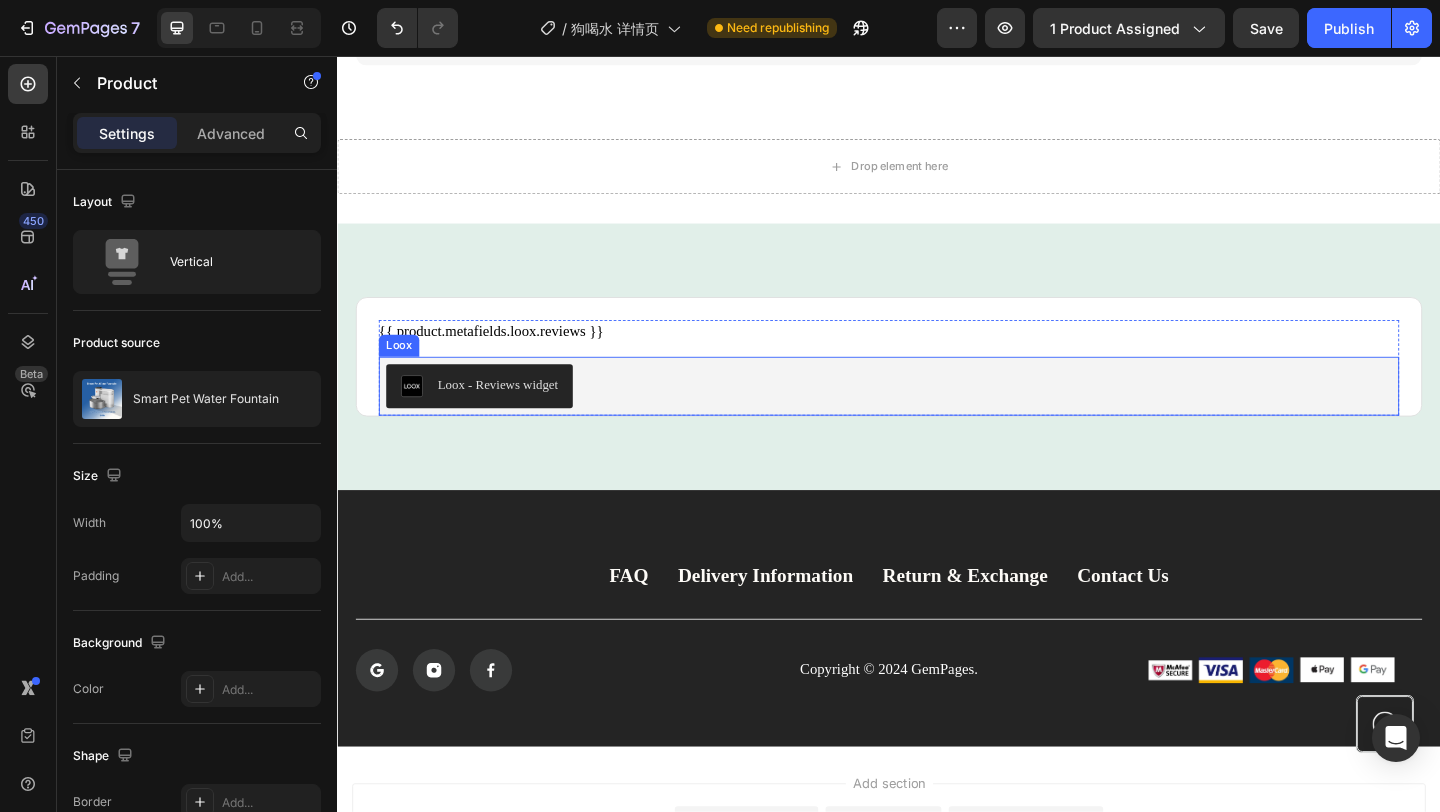 click on "Loox - Reviews widget" at bounding box center [937, 415] 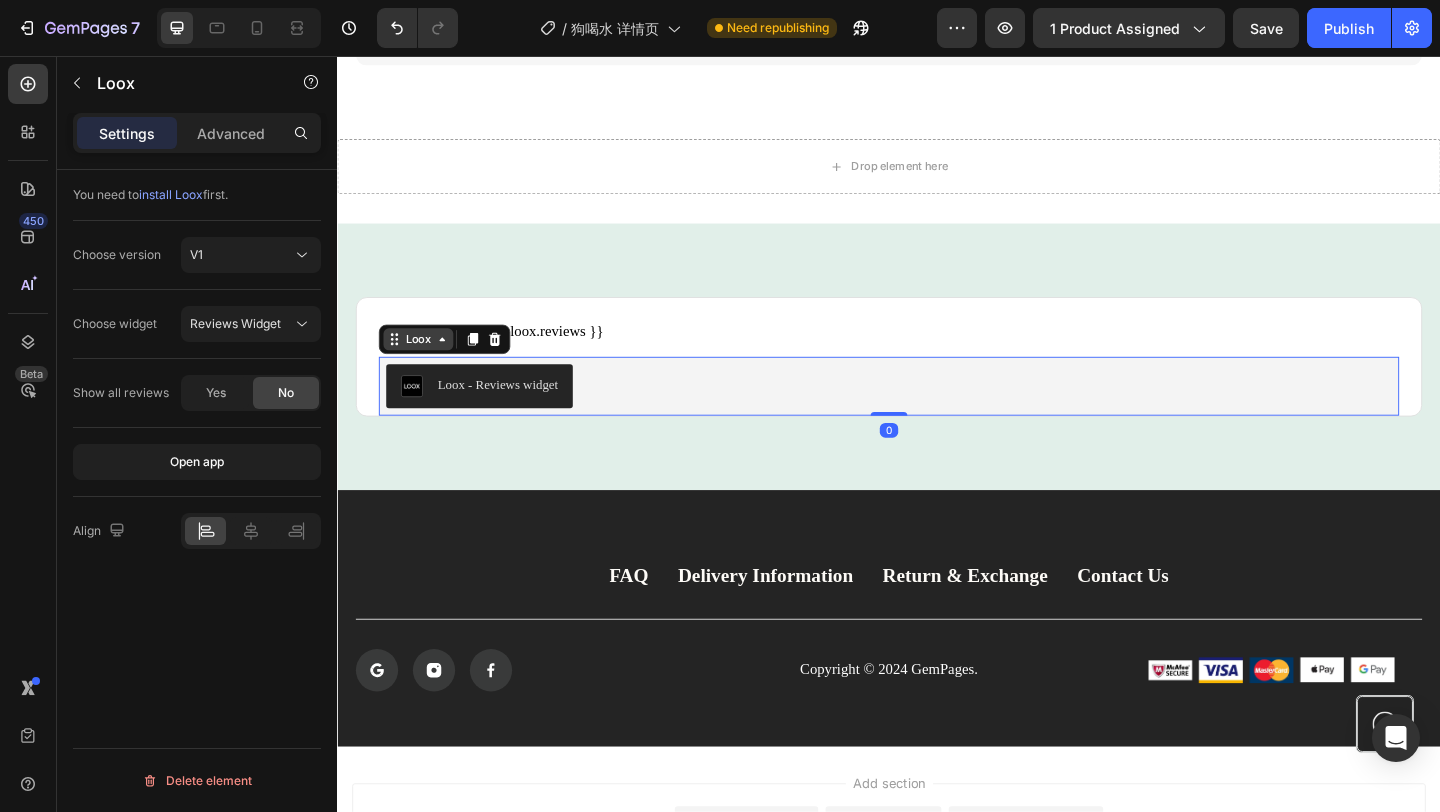 click on "Loox" at bounding box center [425, 364] 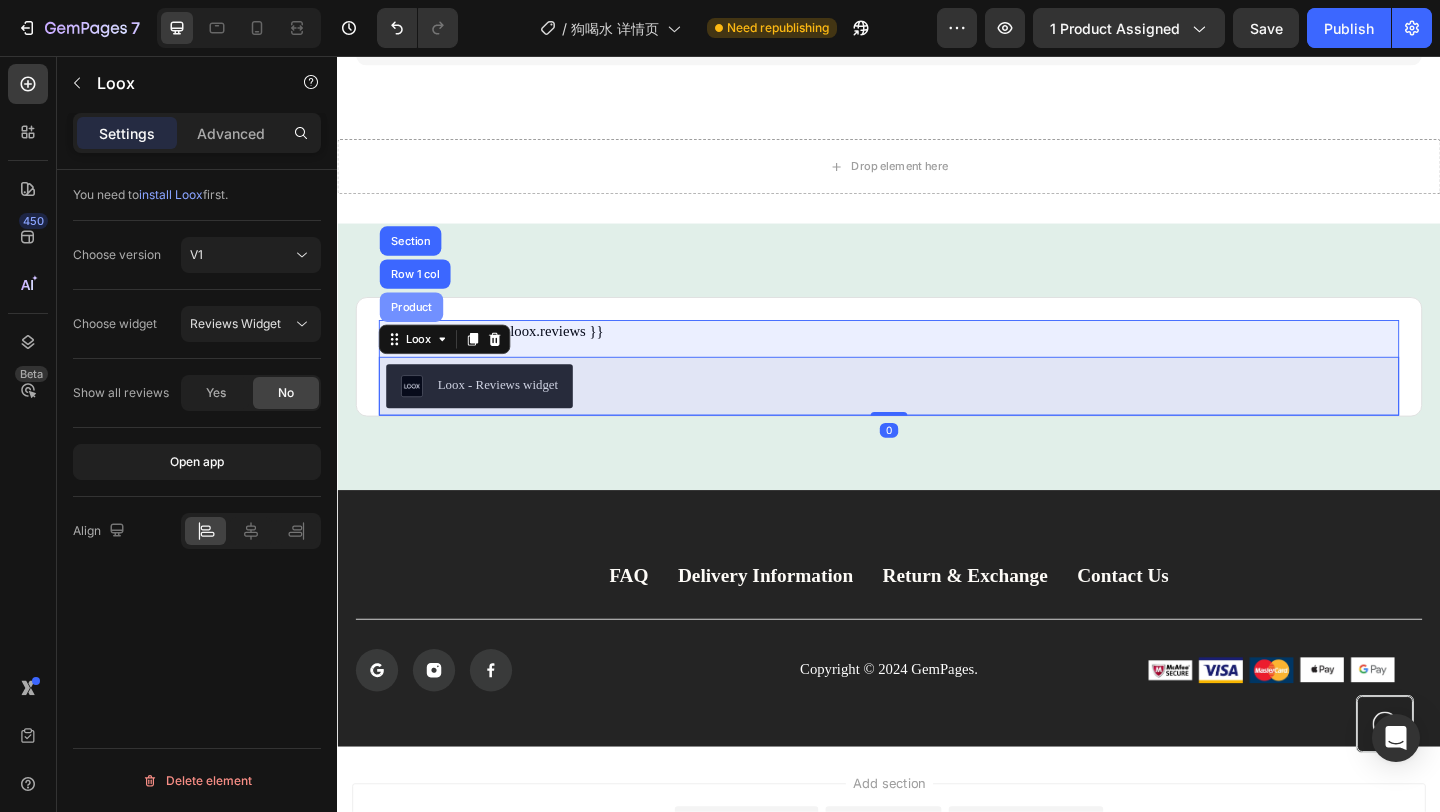 click on "Product" at bounding box center (417, 329) 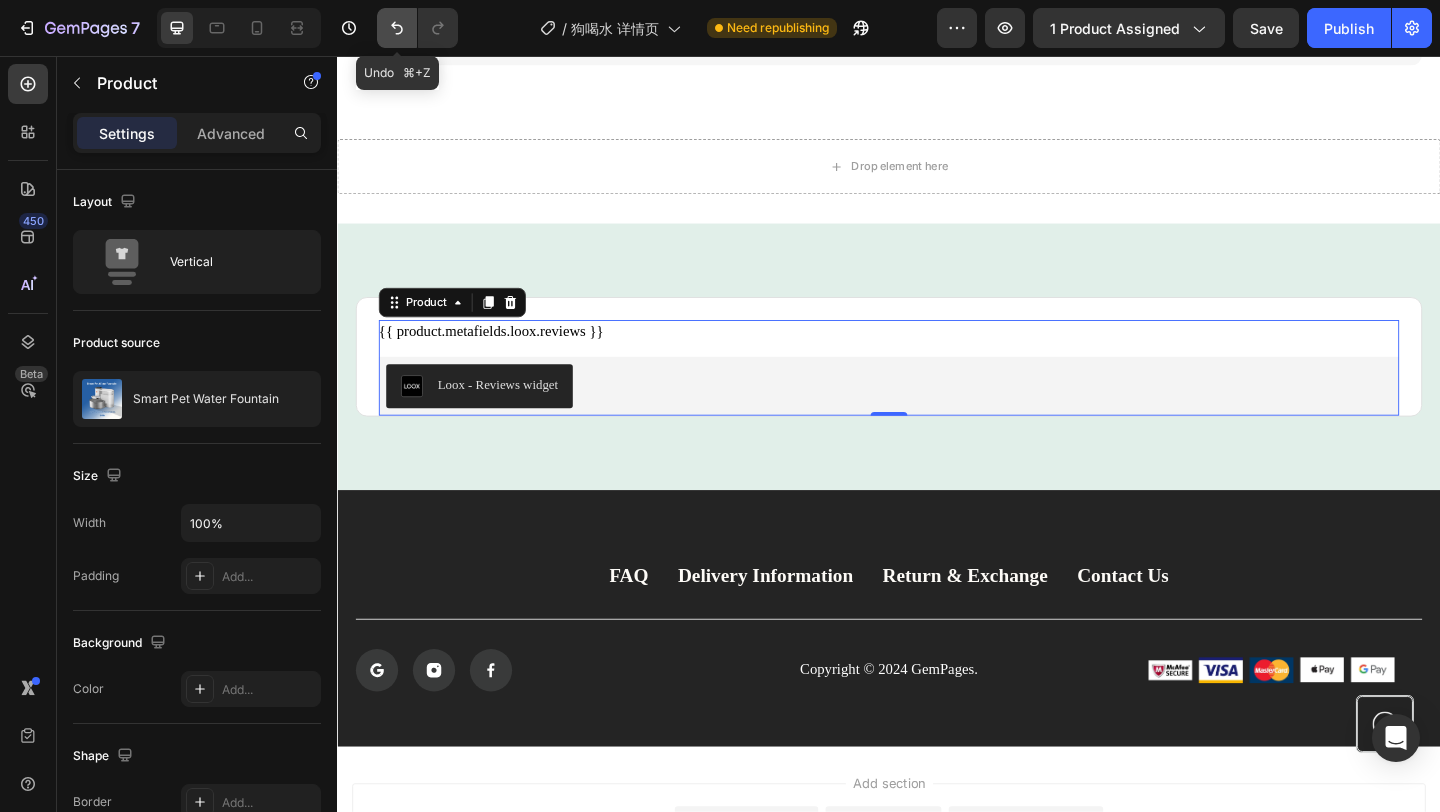 click 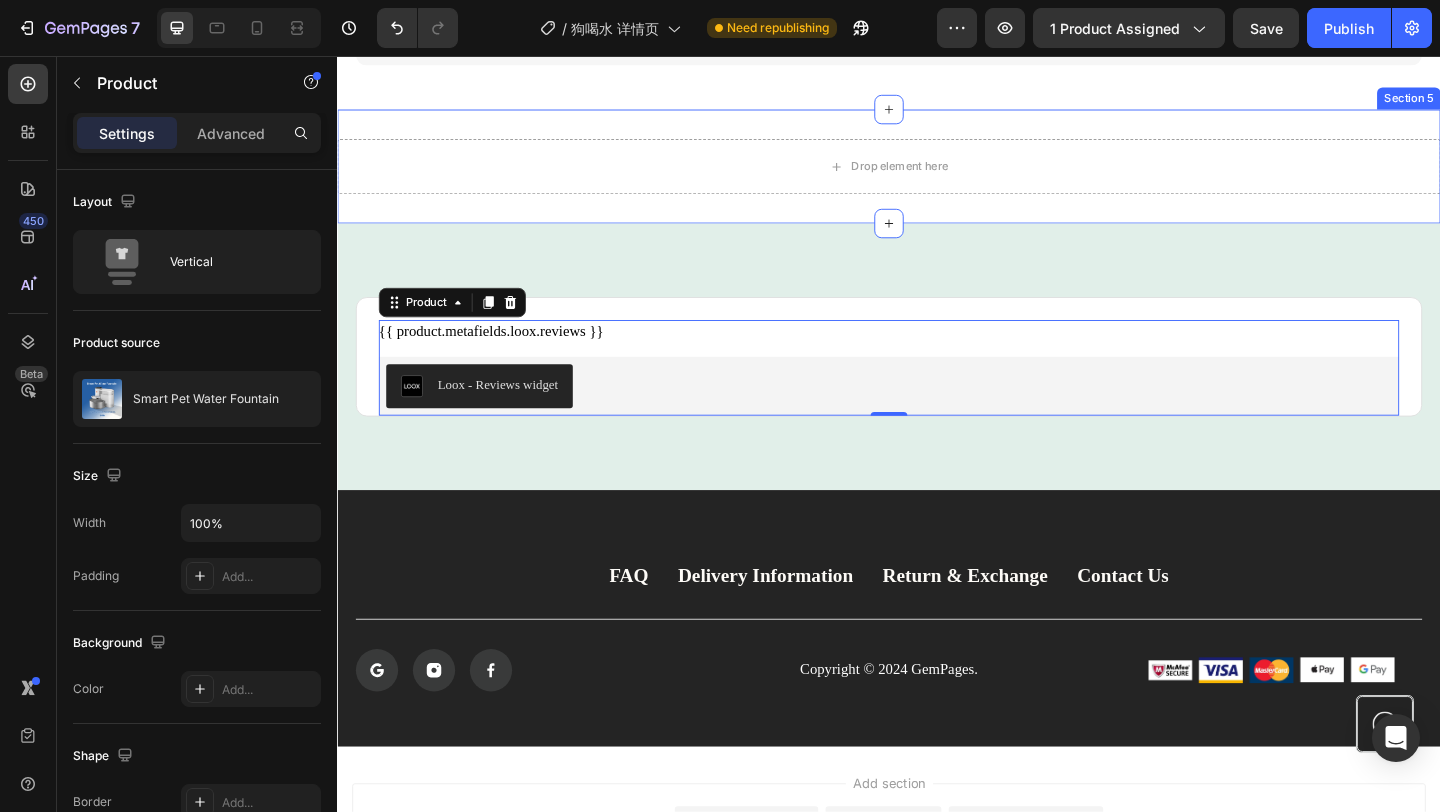 click on "{{ product.metafields.loox.reviews }} Custom Code Loox - Reviews widget Loox Product   0 Row Section 6" at bounding box center (937, 383) 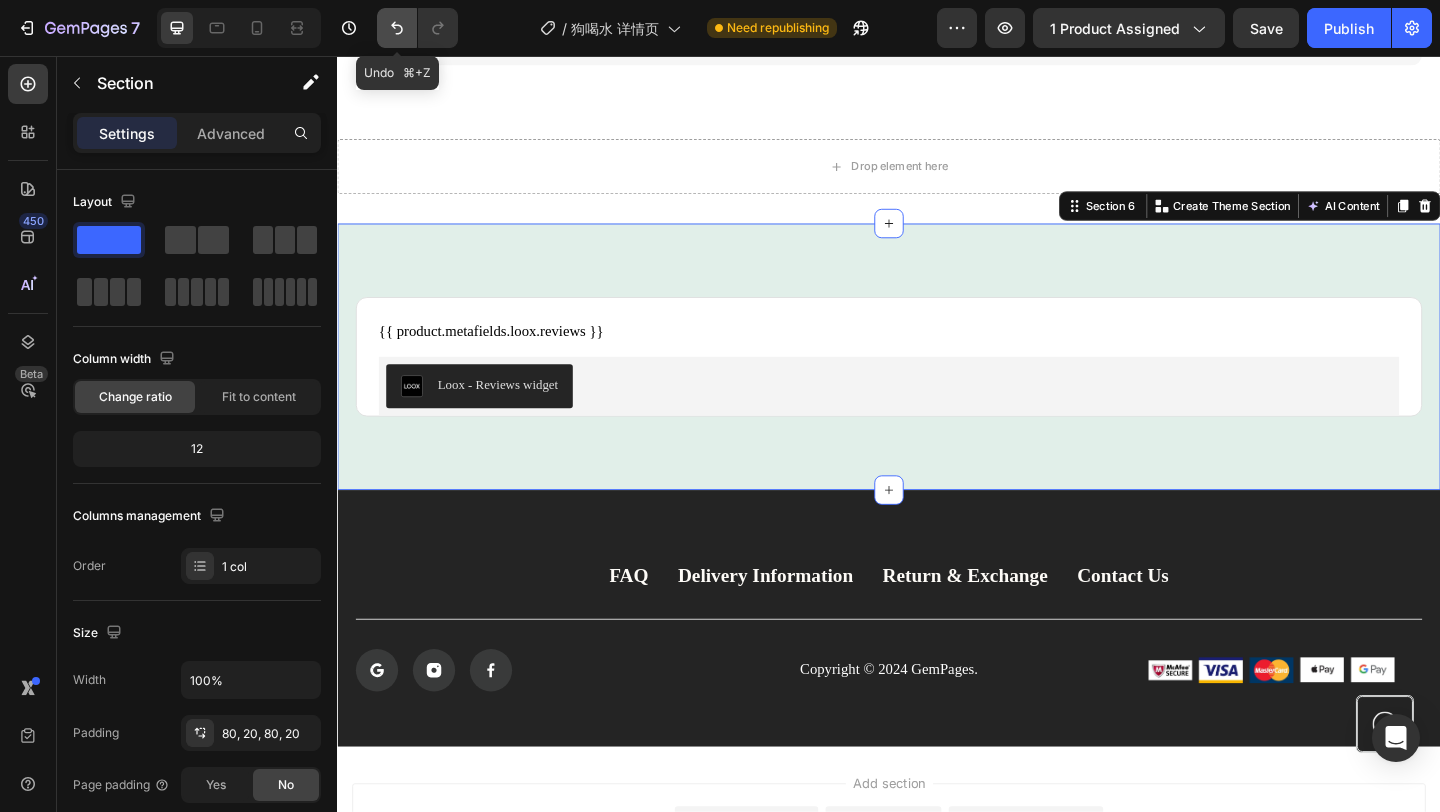 click 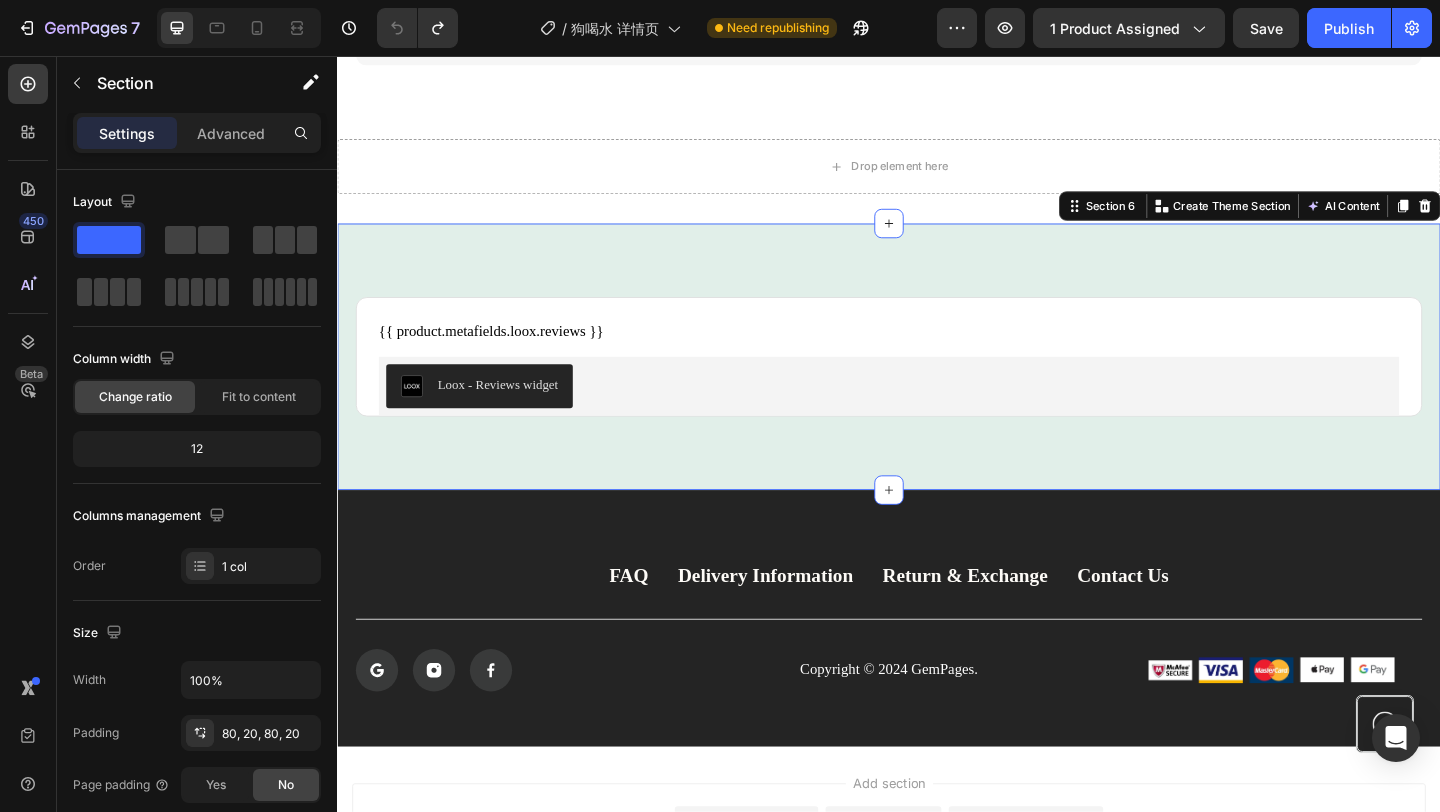 click on "{{ product.metafields.loox.reviews }} Custom Code Loox - Reviews widget Loox Product Row Section 6   You can create reusable sections Create Theme Section AI Content Write with GemAI What would you like to describe here? Tone and Voice Persuasive Product Smart Pet Water Fountain Show more Generate" at bounding box center (937, 383) 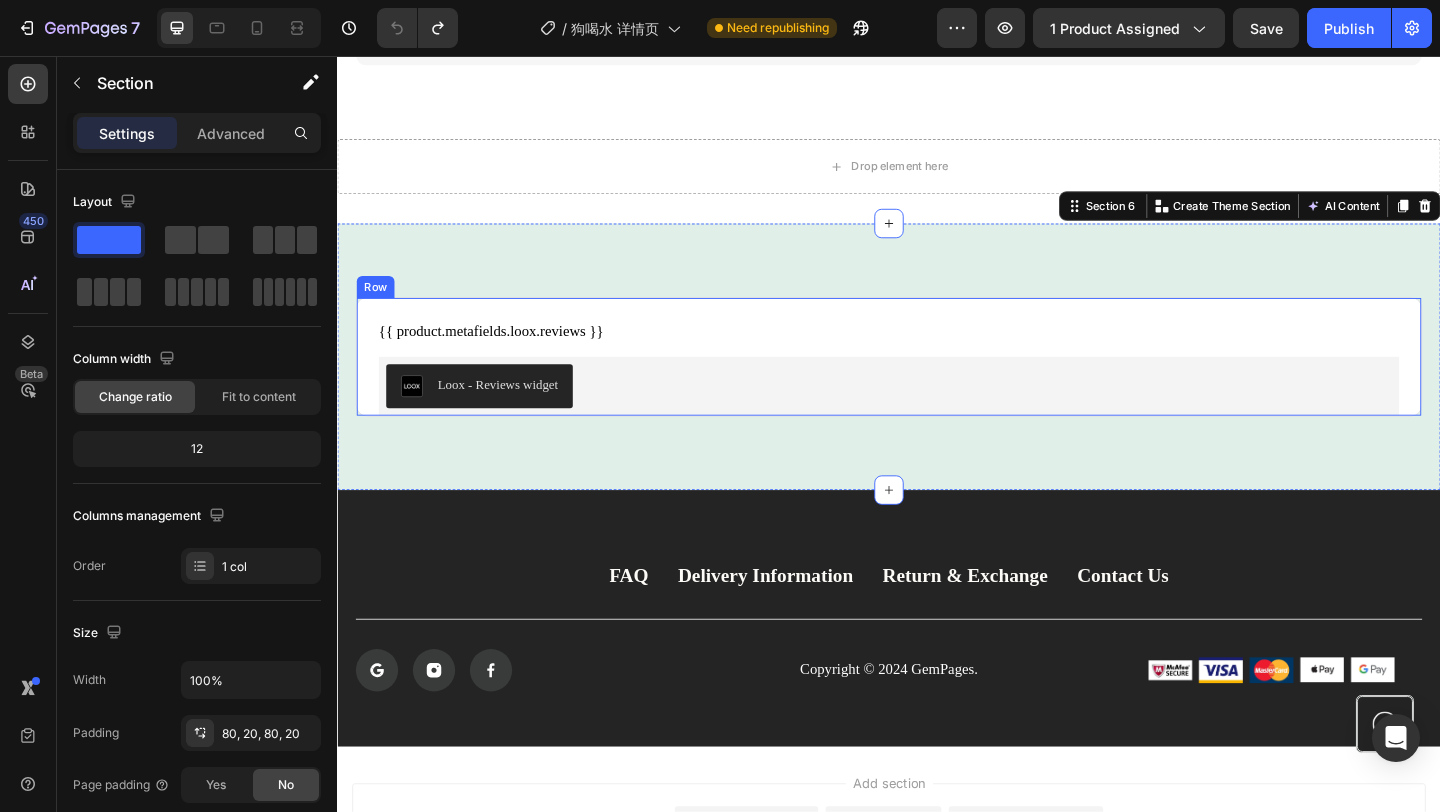 click on "{{ product.metafields.loox.reviews }} Custom Code Loox - Reviews widget Loox Product Row" at bounding box center (937, 383) 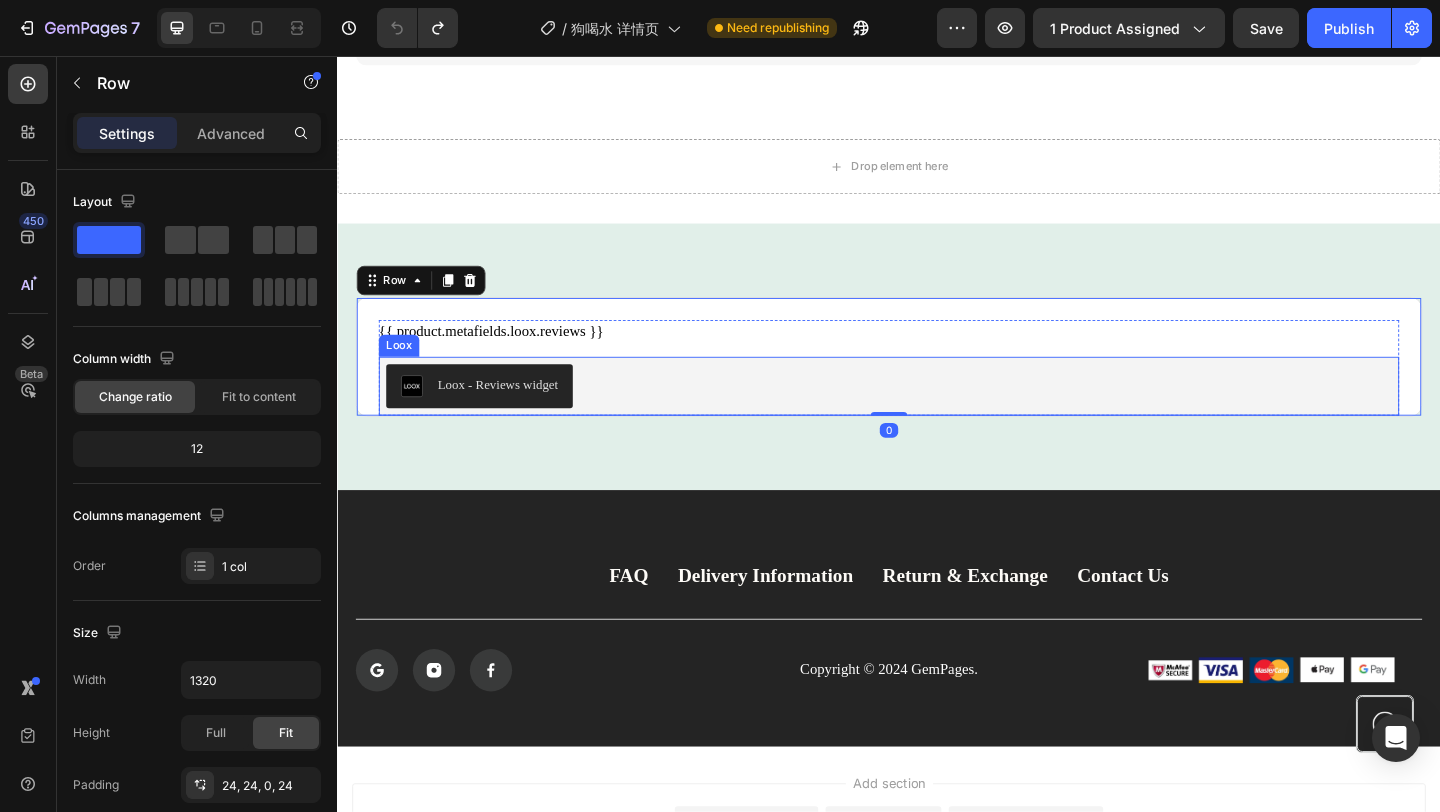 drag, startPoint x: 642, startPoint y: 395, endPoint x: 610, endPoint y: 390, distance: 32.38827 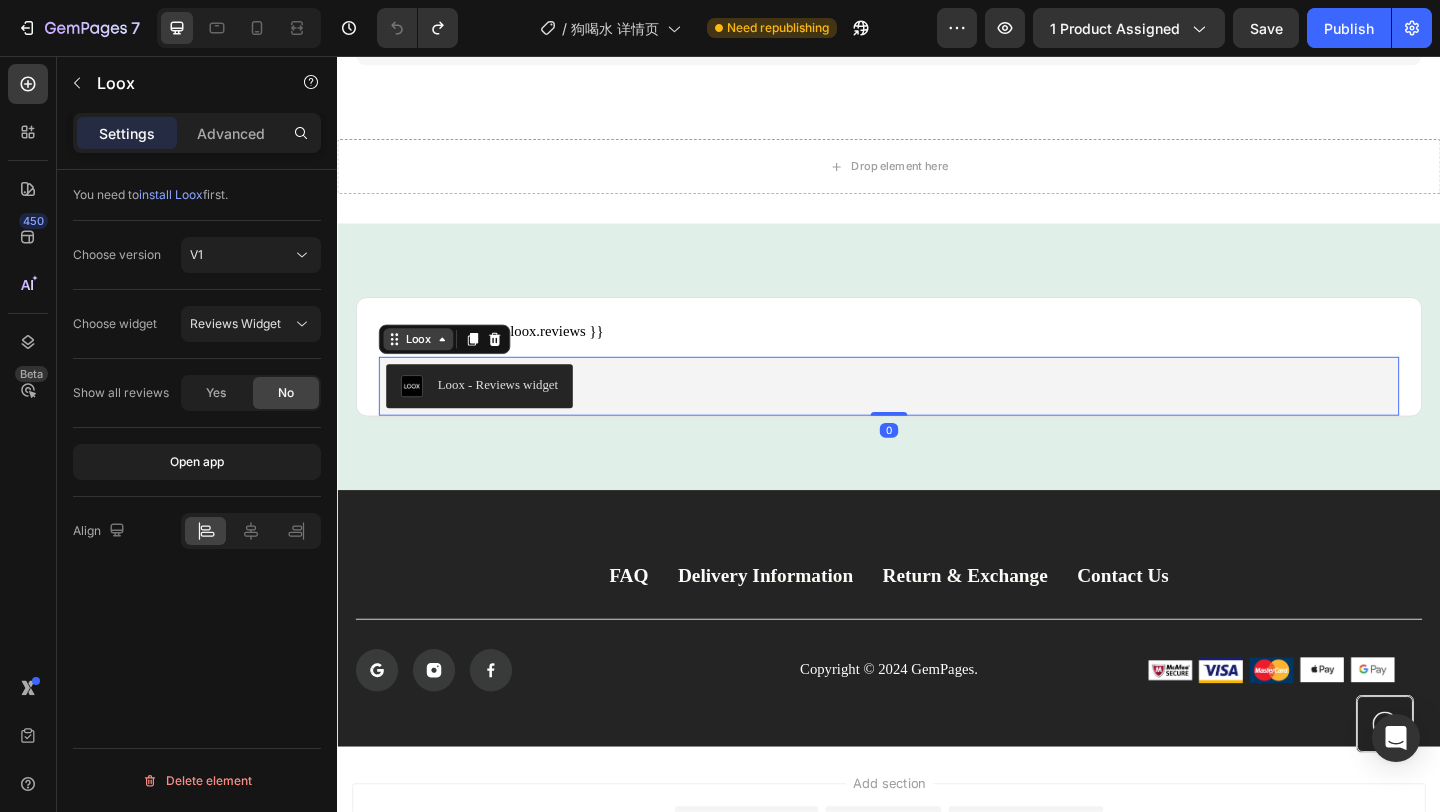 click on "Loox" at bounding box center (425, 364) 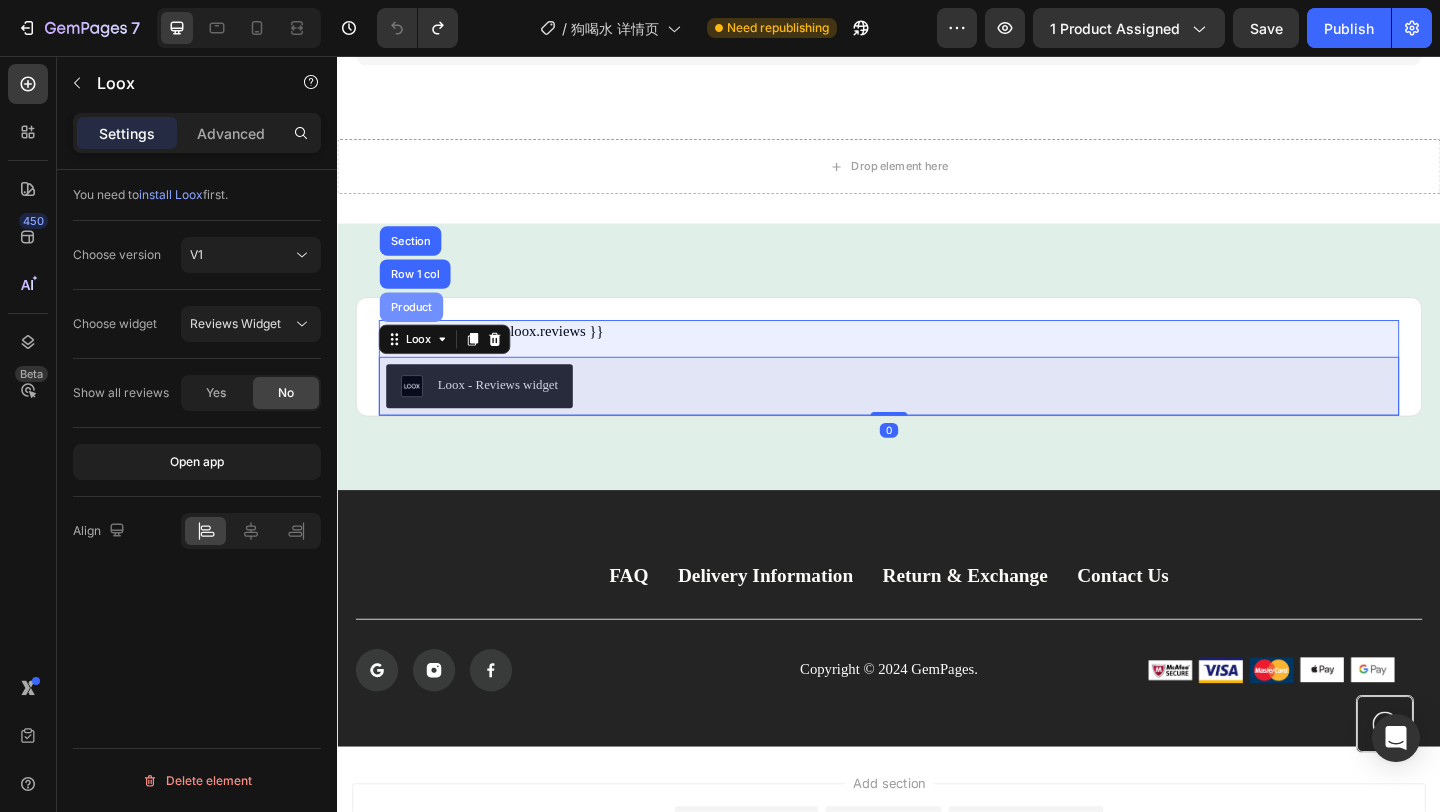 click on "Product" at bounding box center (417, 329) 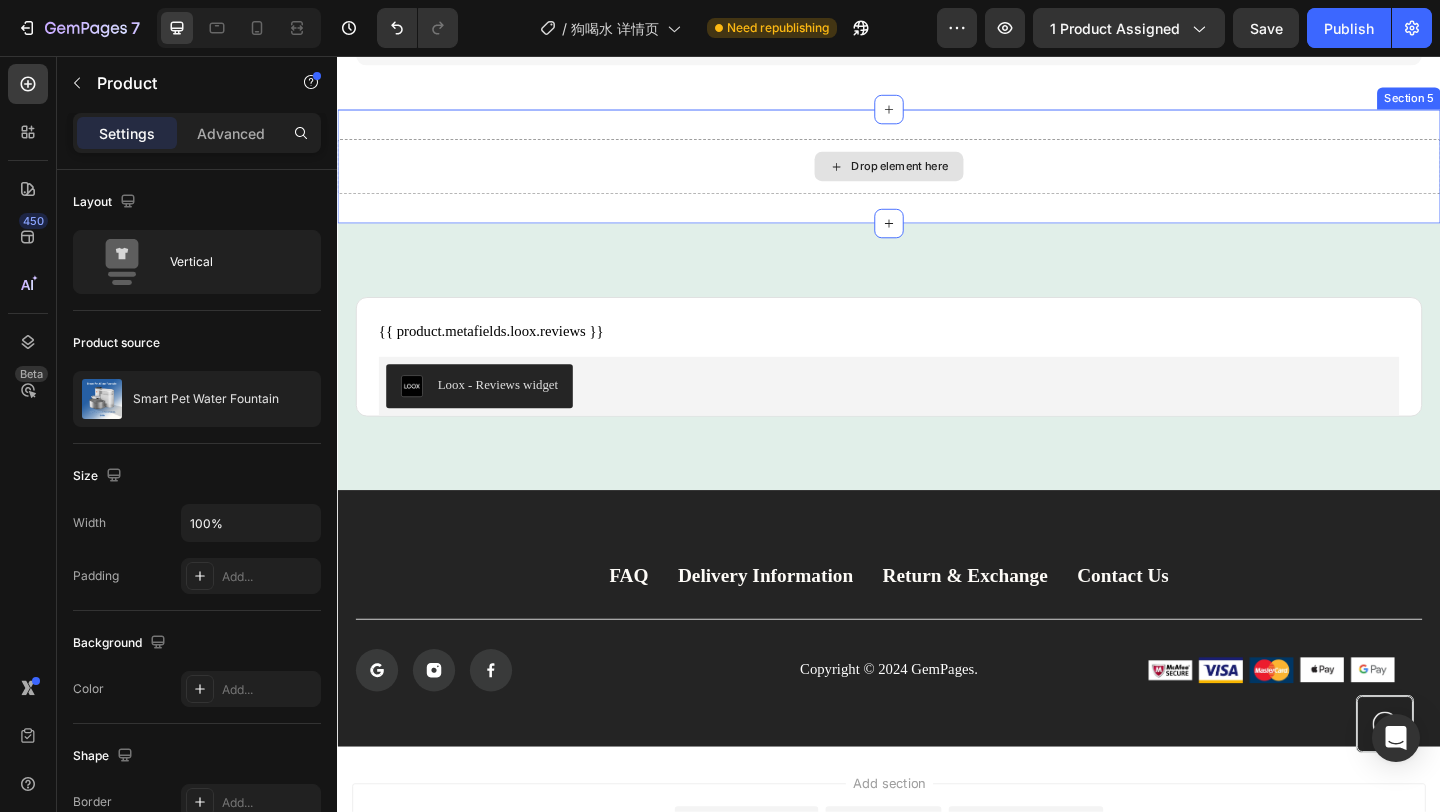 click on "Drop element here" at bounding box center [937, 176] 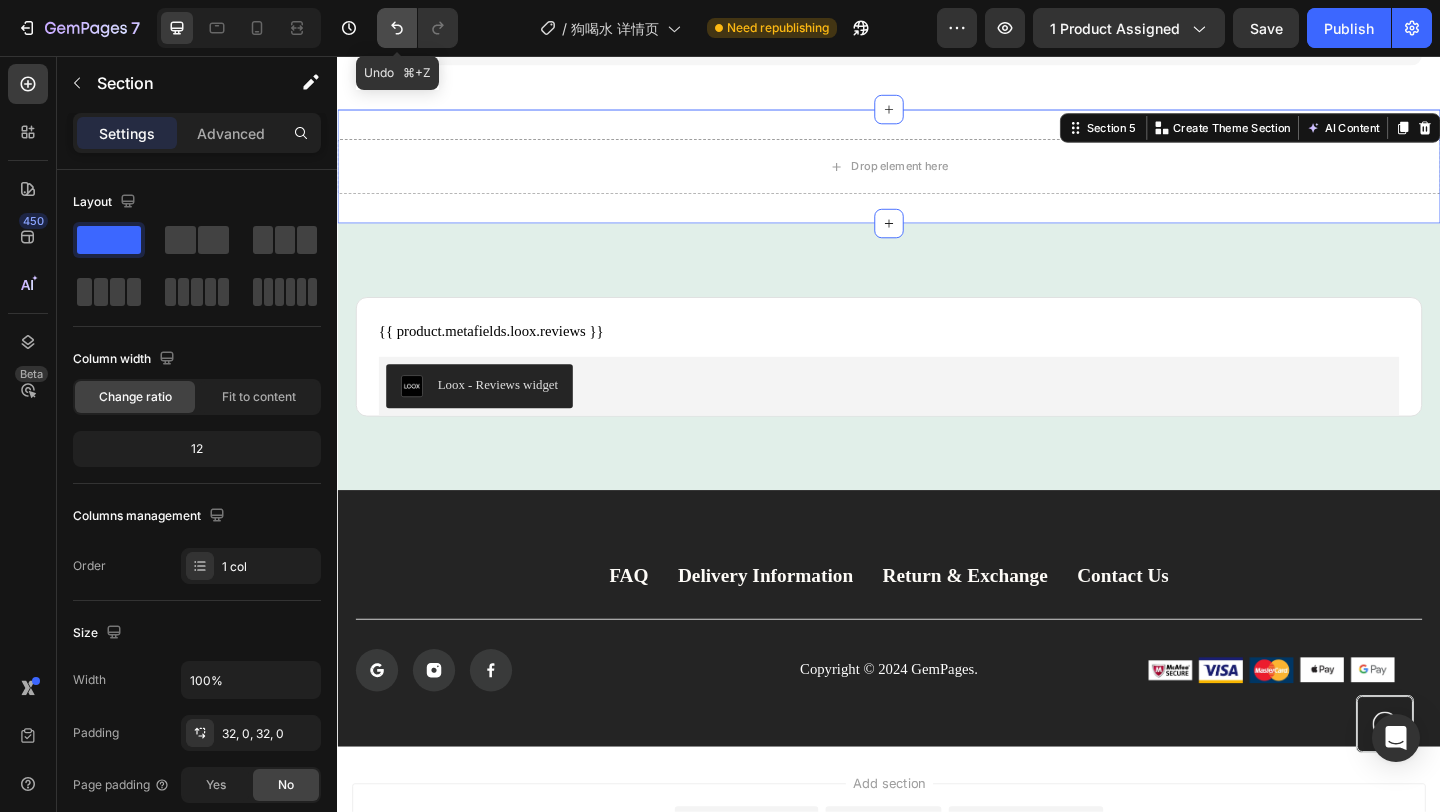 click 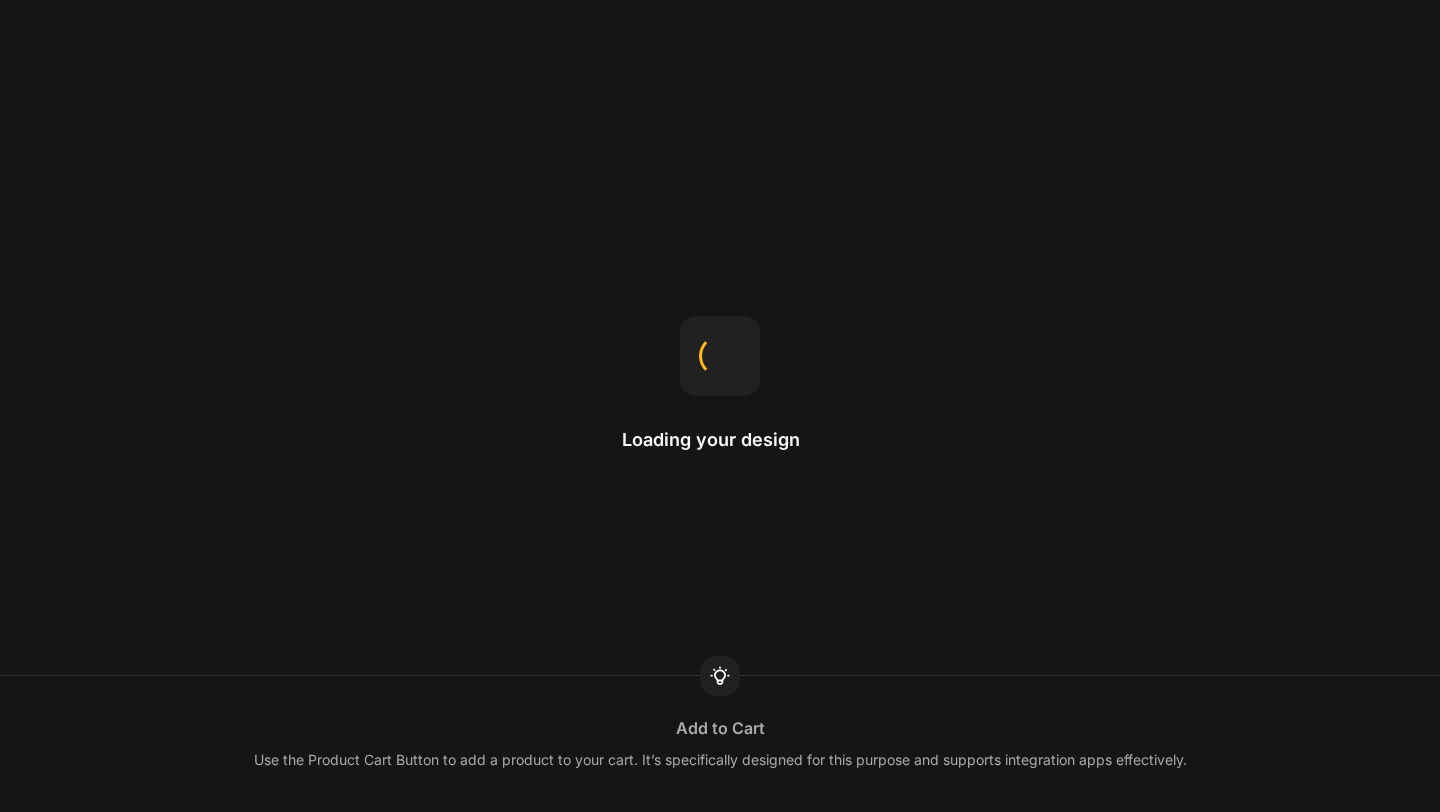scroll, scrollTop: 0, scrollLeft: 0, axis: both 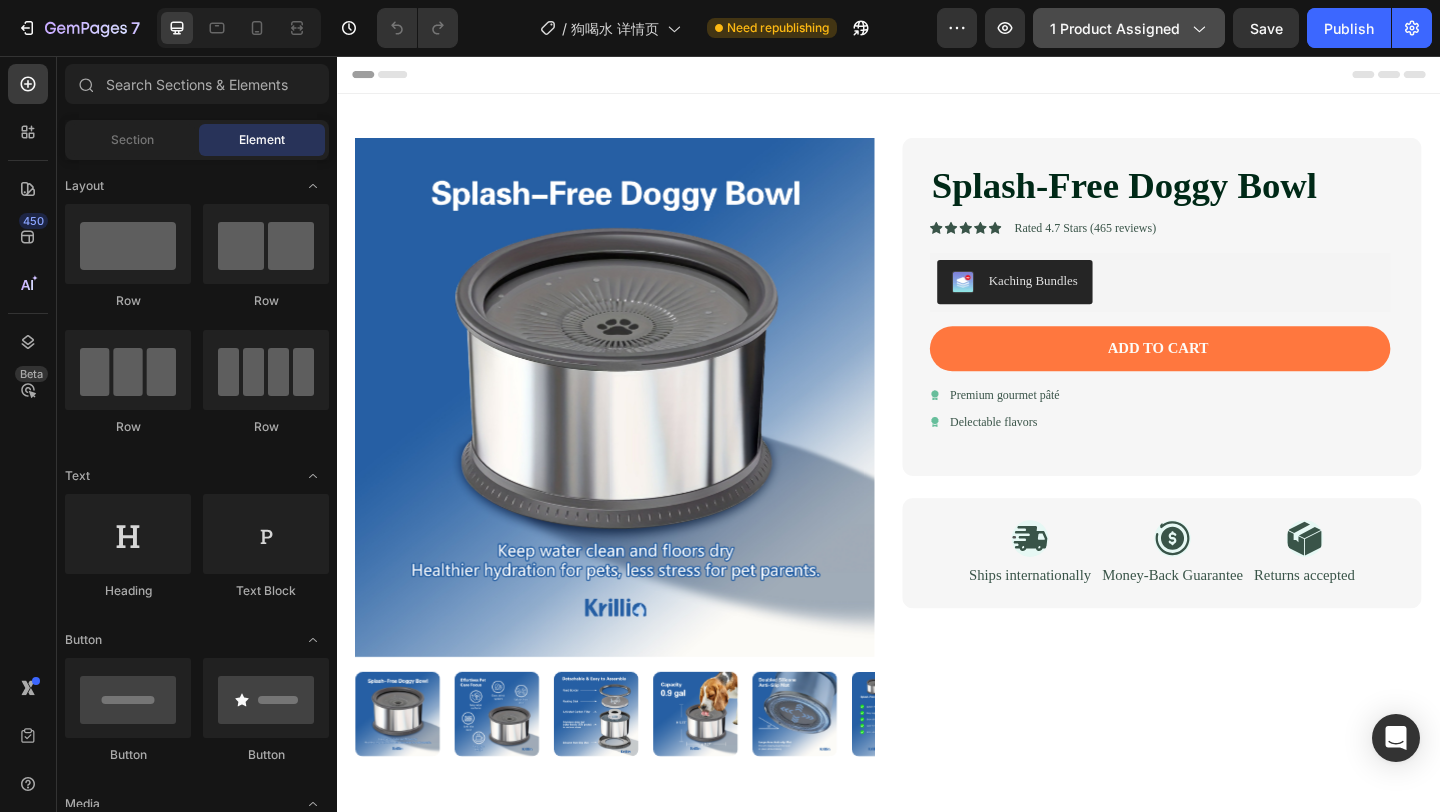 click on "1 product assigned" 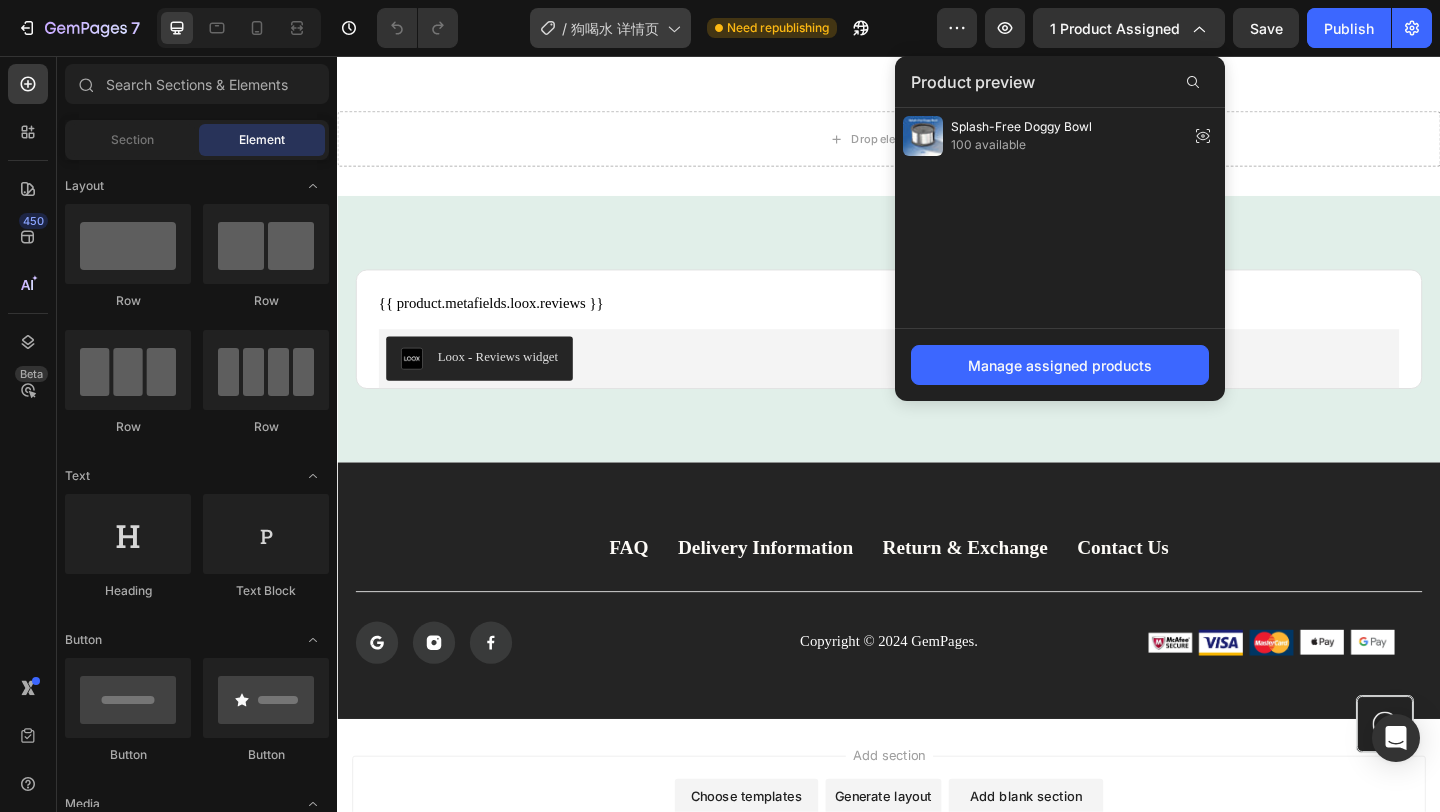 scroll, scrollTop: 2621, scrollLeft: 0, axis: vertical 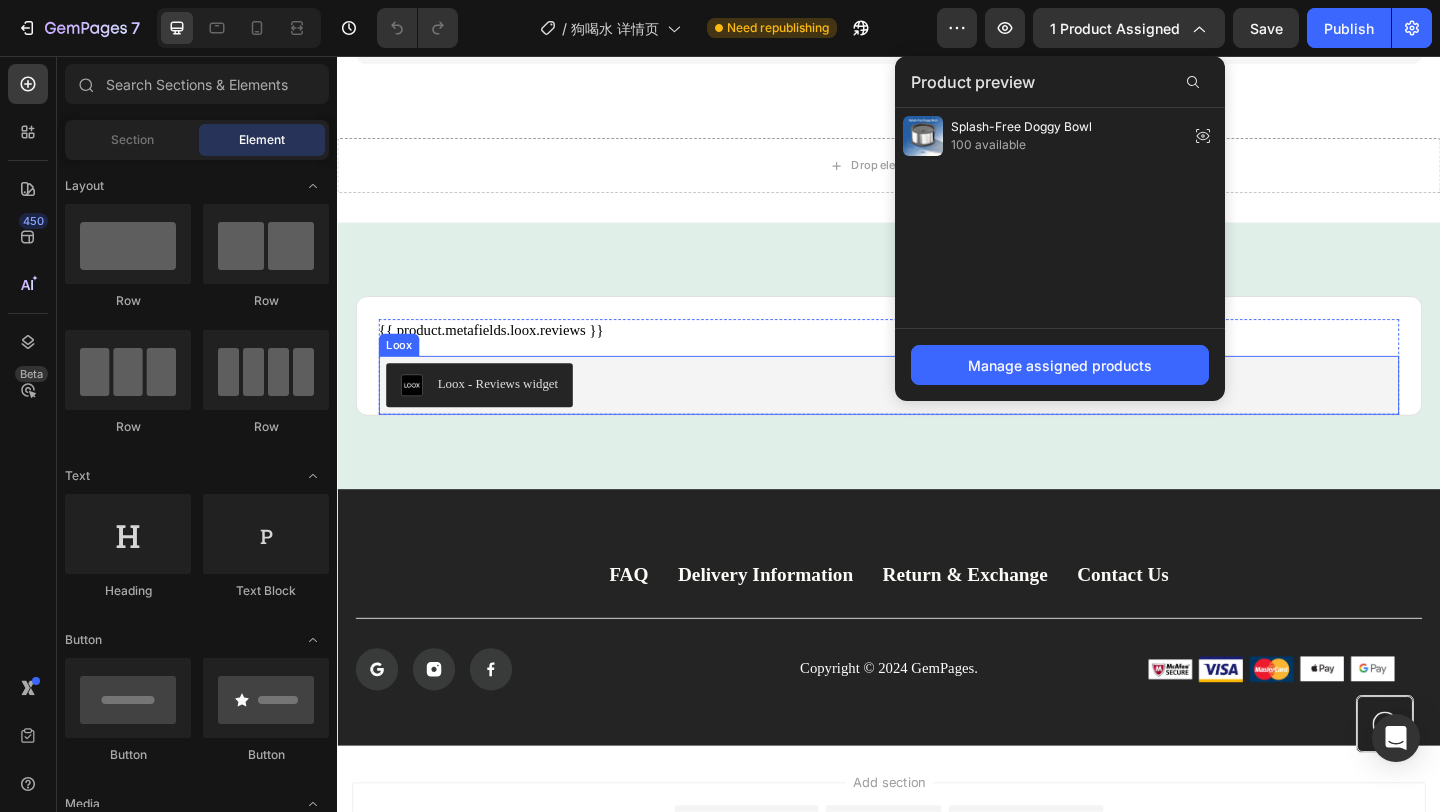 click on "Loox - Reviews widget" at bounding box center (937, 414) 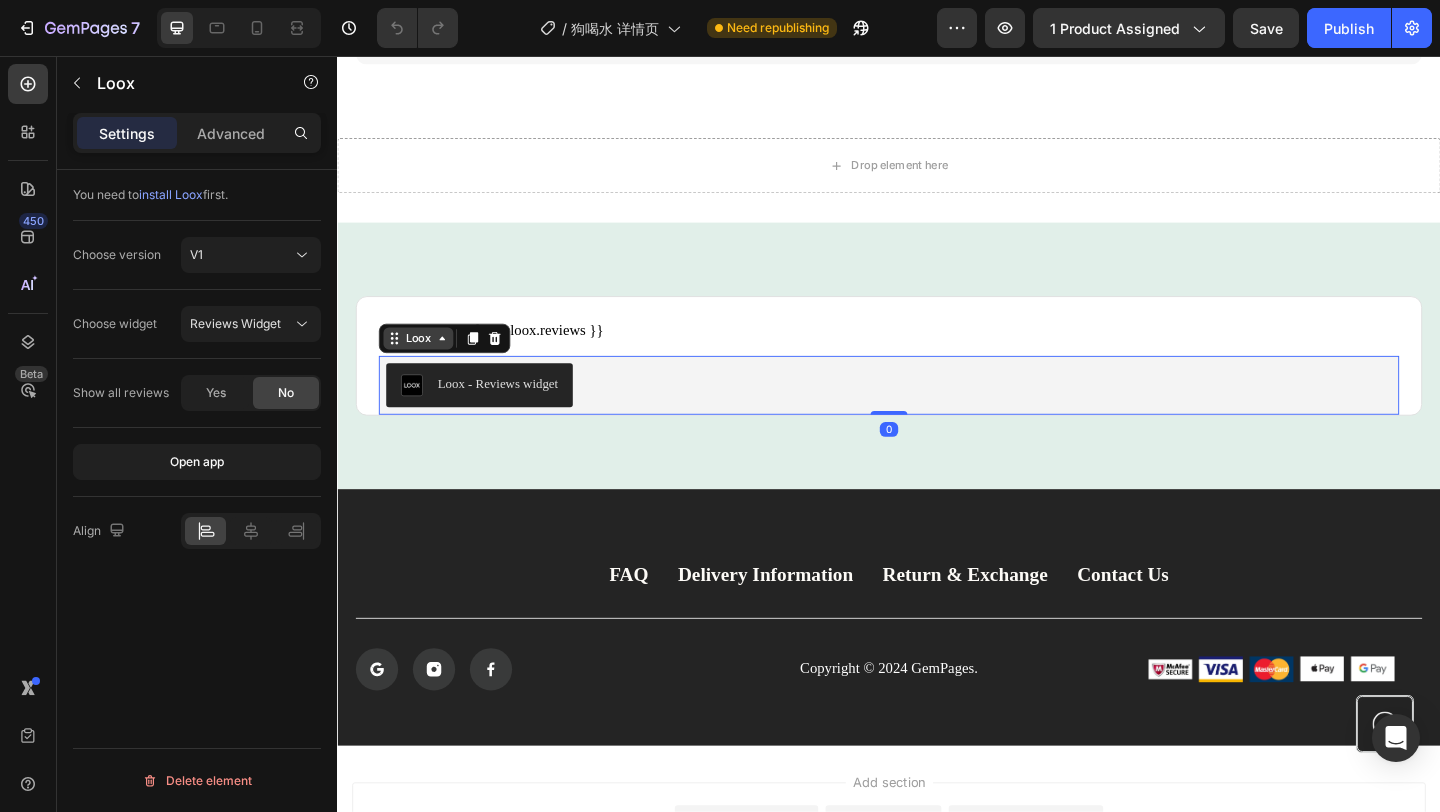 click on "Loox" at bounding box center [425, 363] 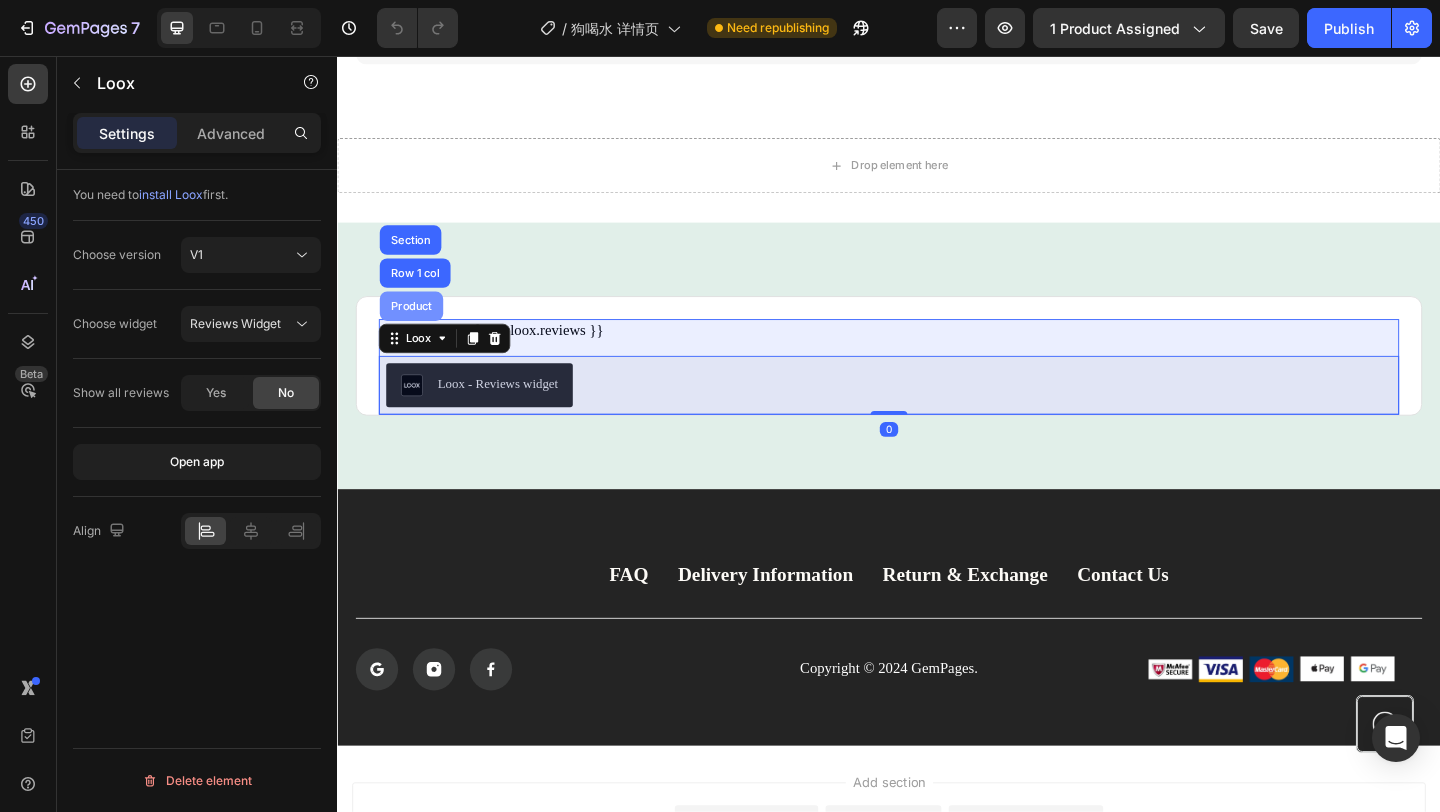 click on "Product" at bounding box center [417, 328] 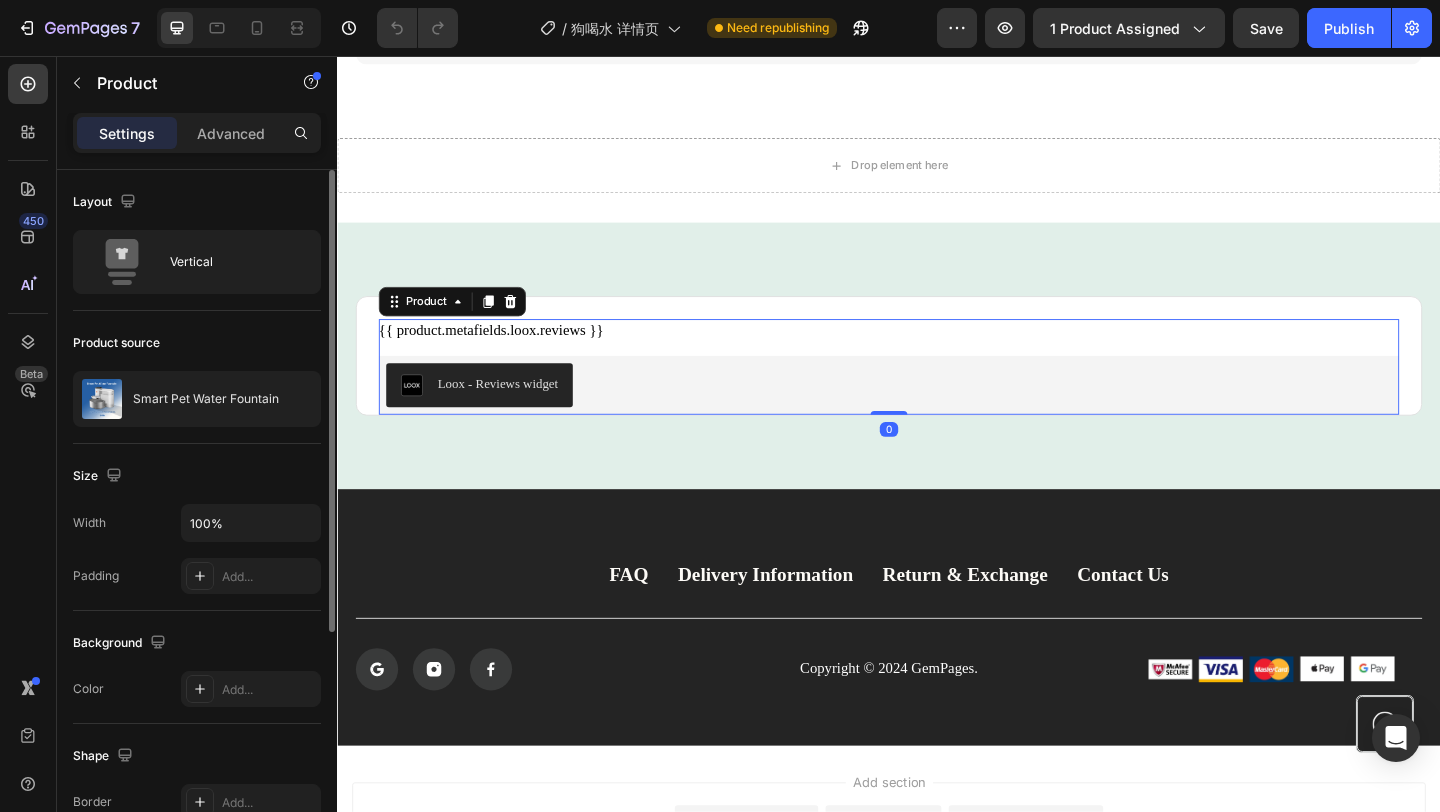 scroll, scrollTop: 4, scrollLeft: 0, axis: vertical 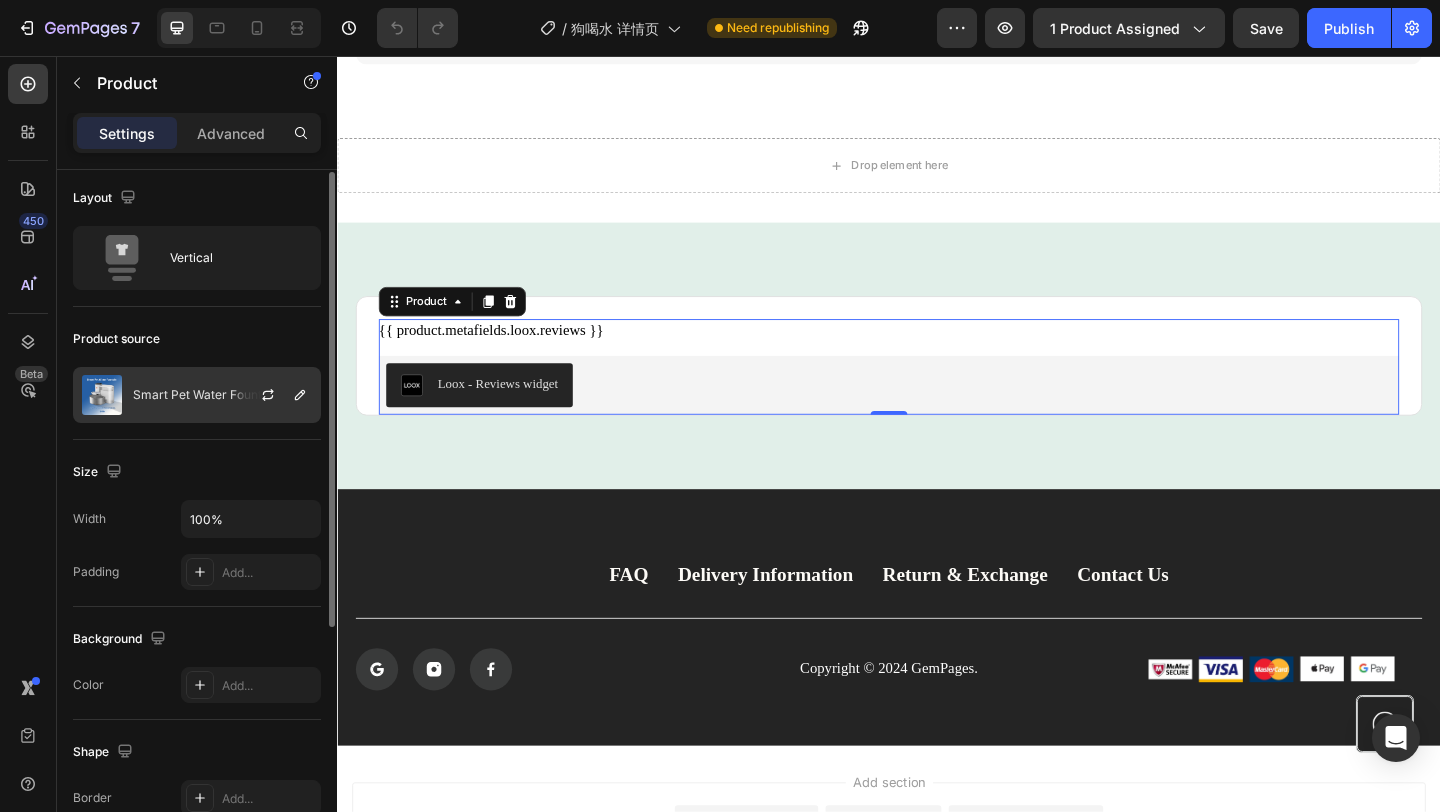 click on "Smart Pet Water Fountain" 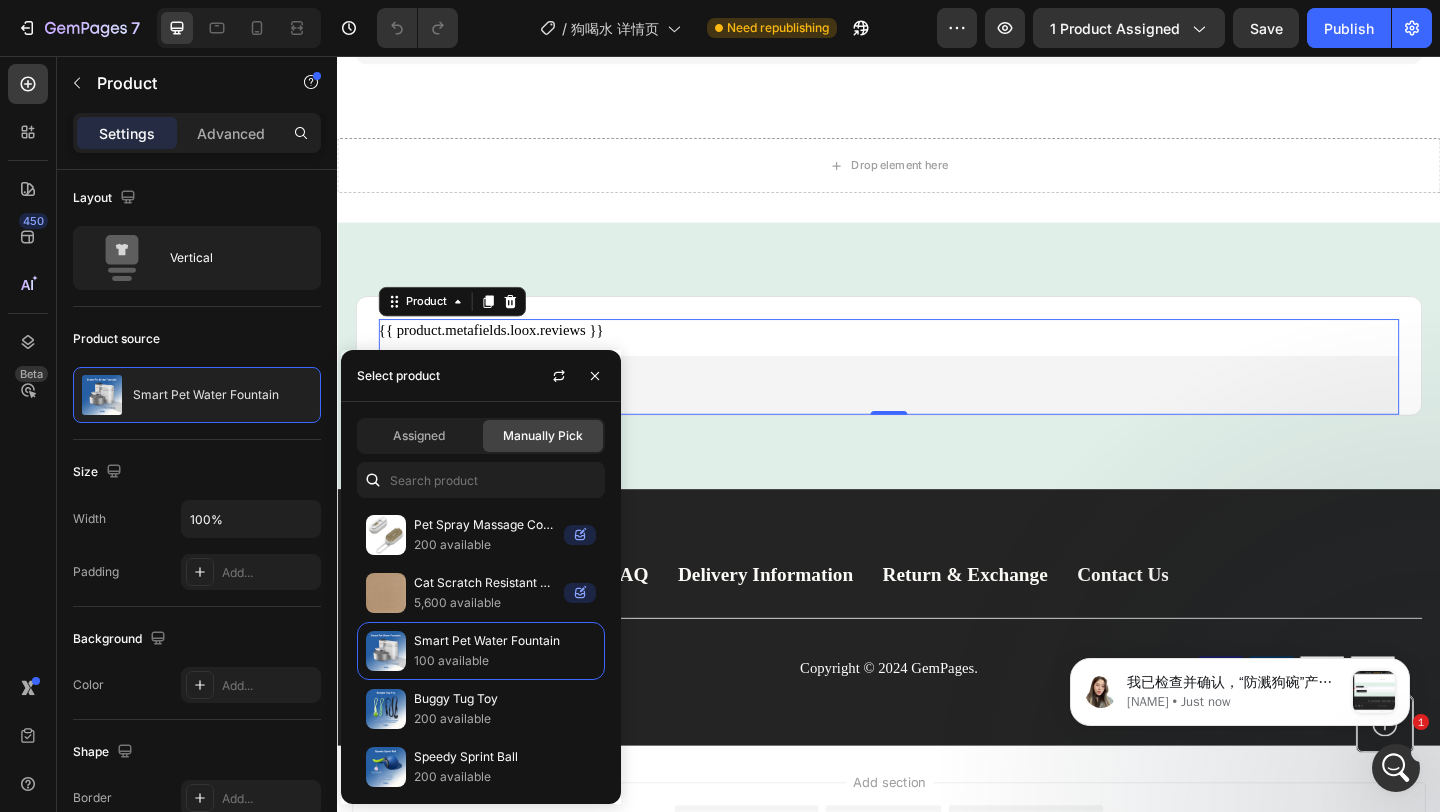 scroll, scrollTop: 0, scrollLeft: 0, axis: both 